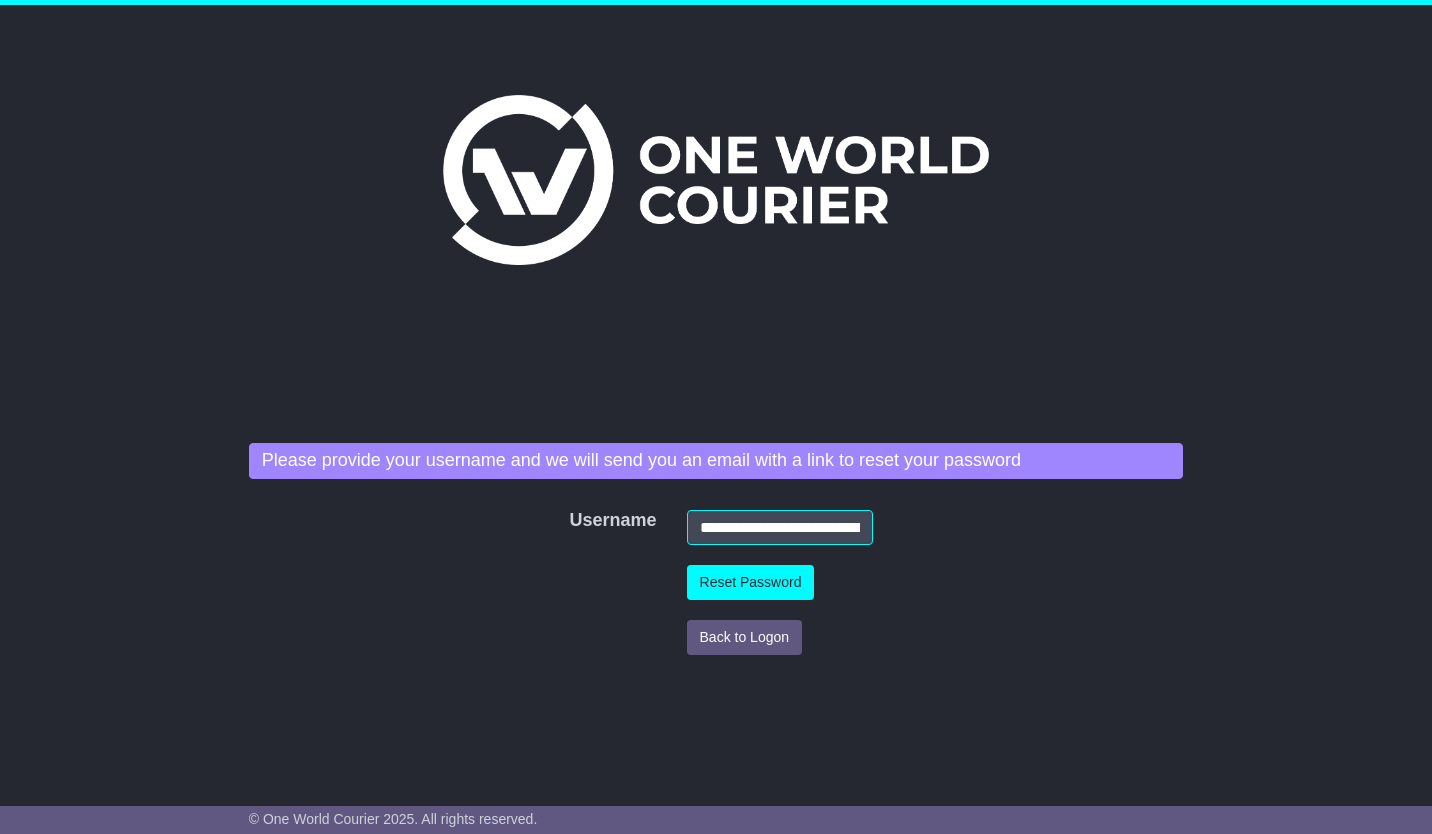 scroll, scrollTop: 0, scrollLeft: 0, axis: both 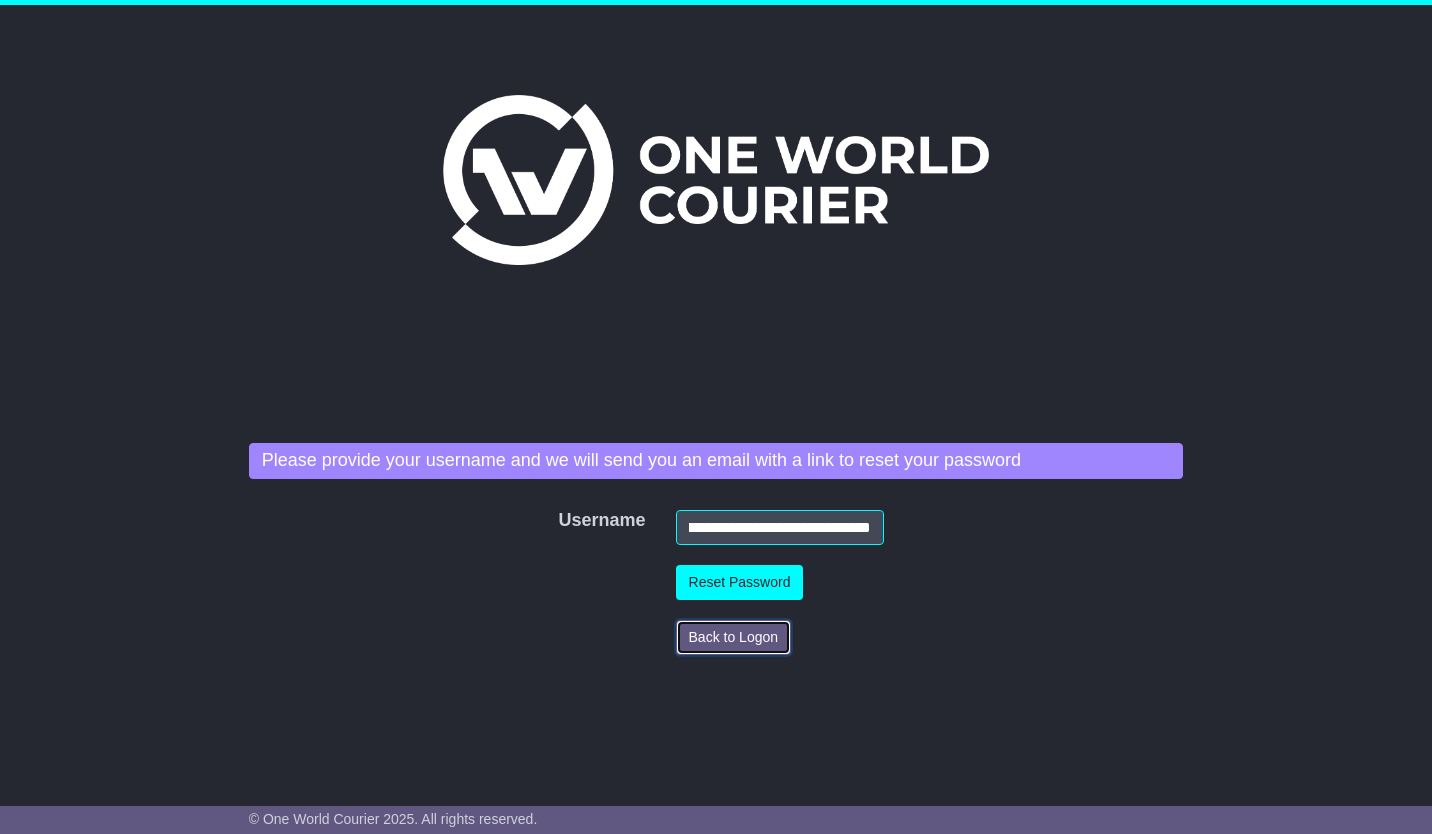 click on "Back to Logon" at bounding box center [734, 637] 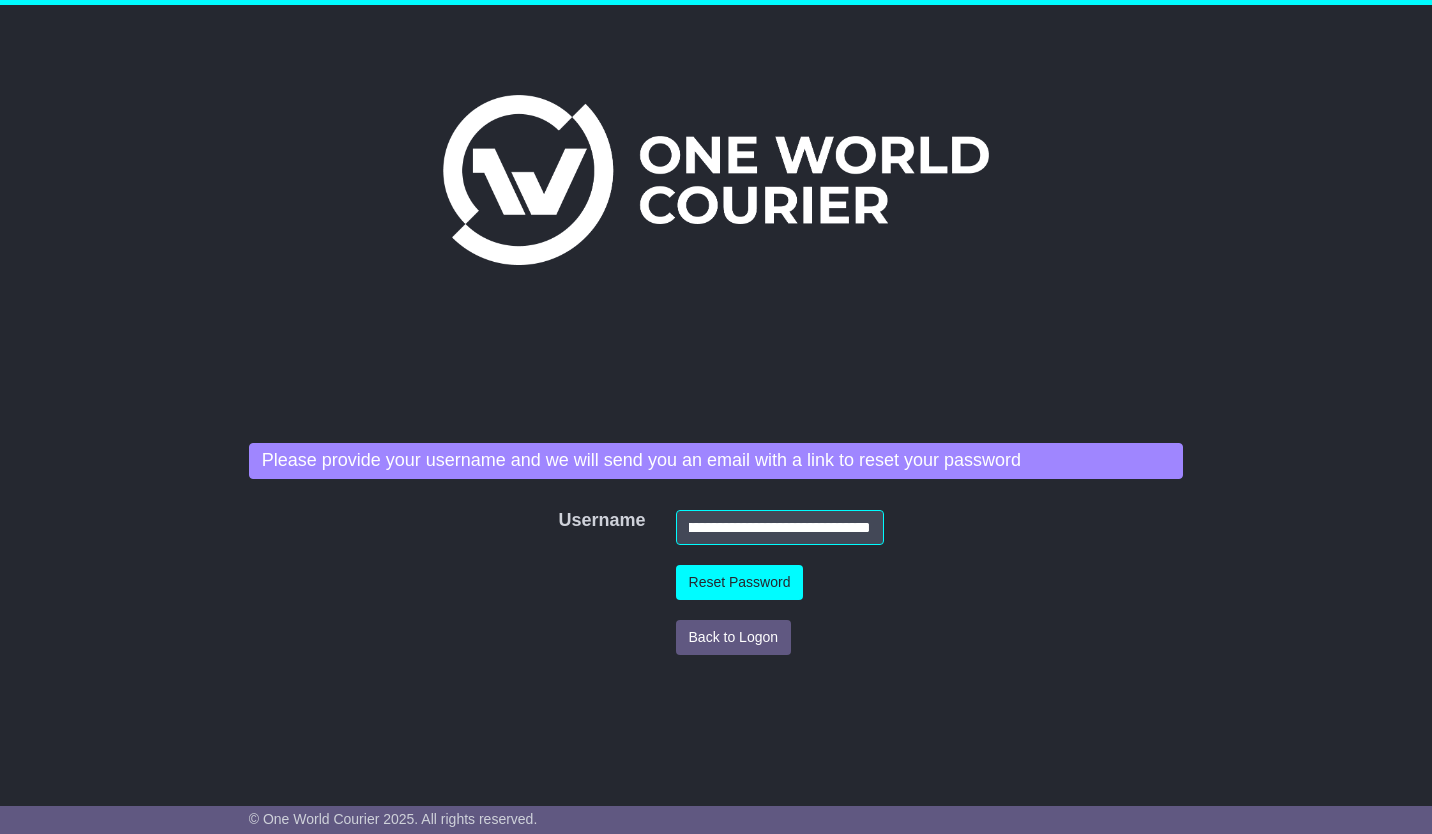scroll, scrollTop: 0, scrollLeft: 0, axis: both 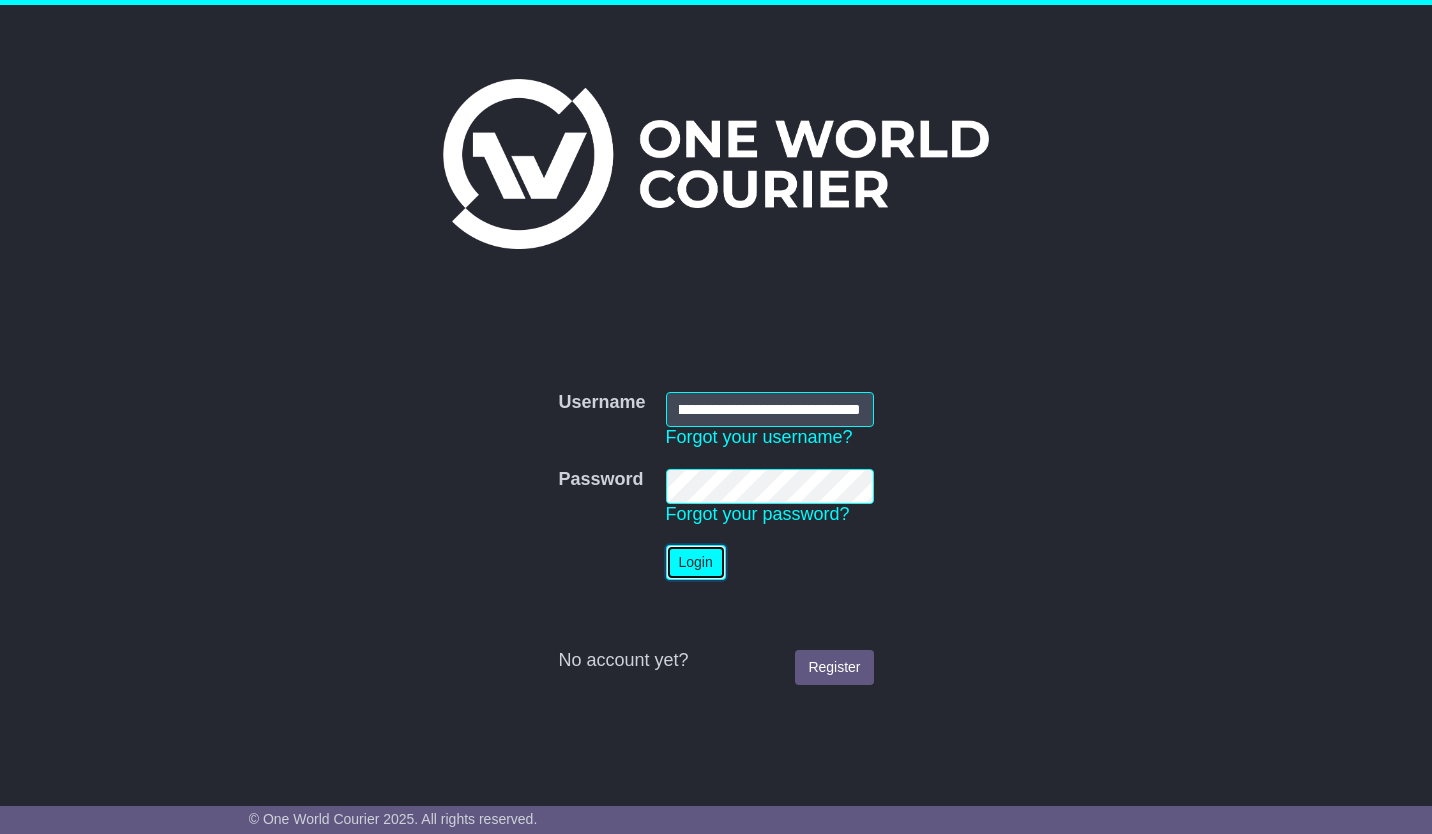 click on "Login" at bounding box center (696, 562) 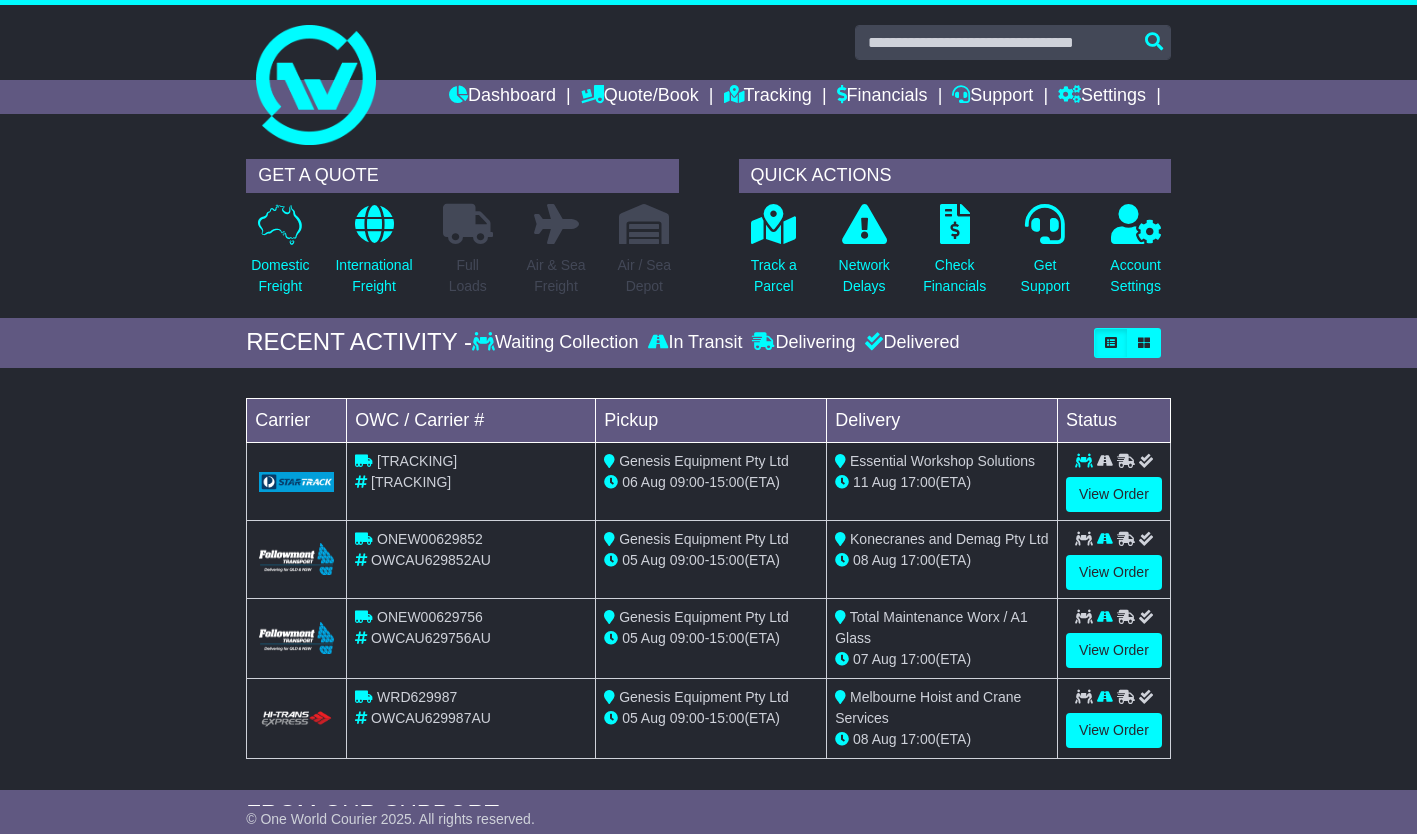 scroll, scrollTop: 0, scrollLeft: 0, axis: both 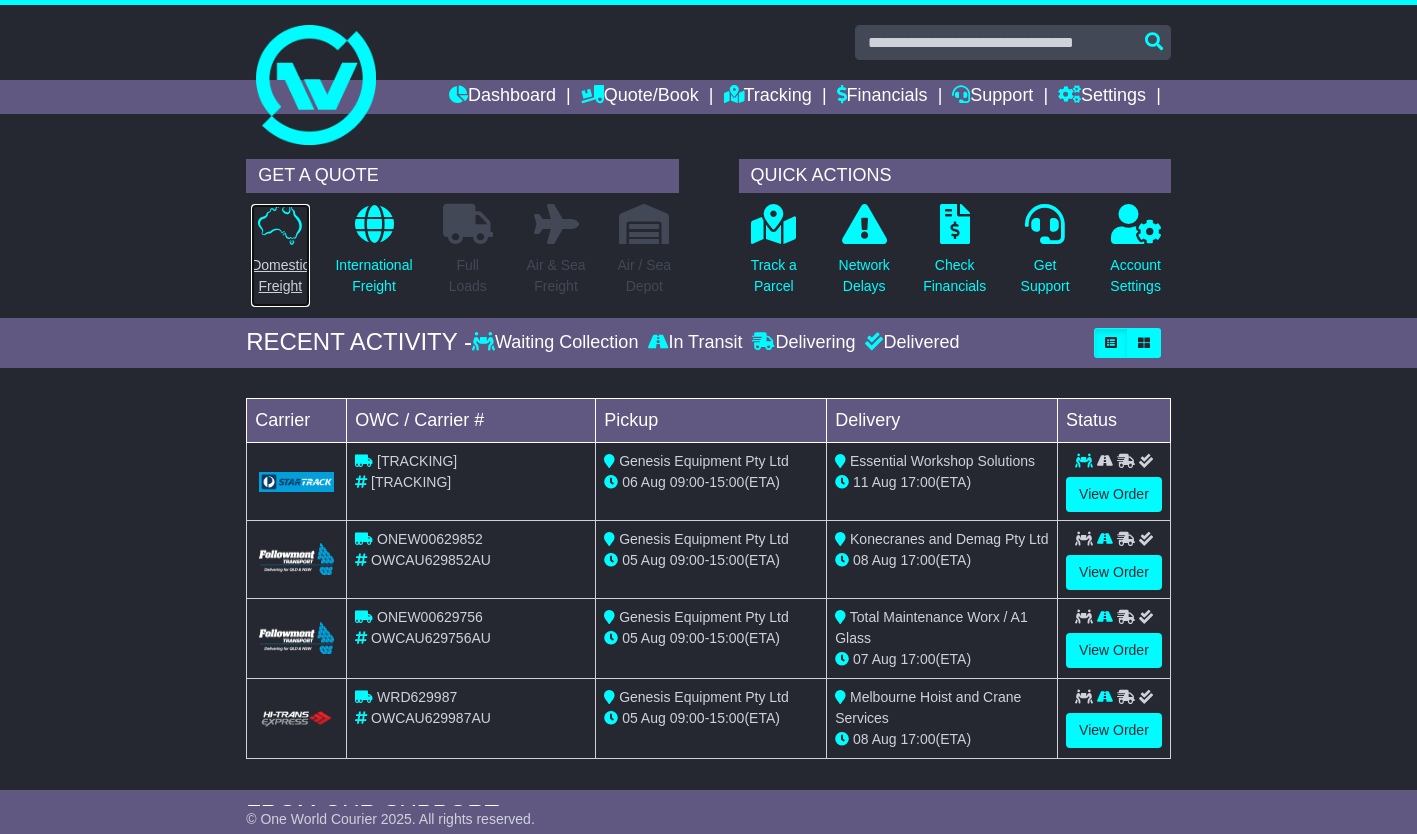 click on "Domestic Freight" at bounding box center [280, 276] 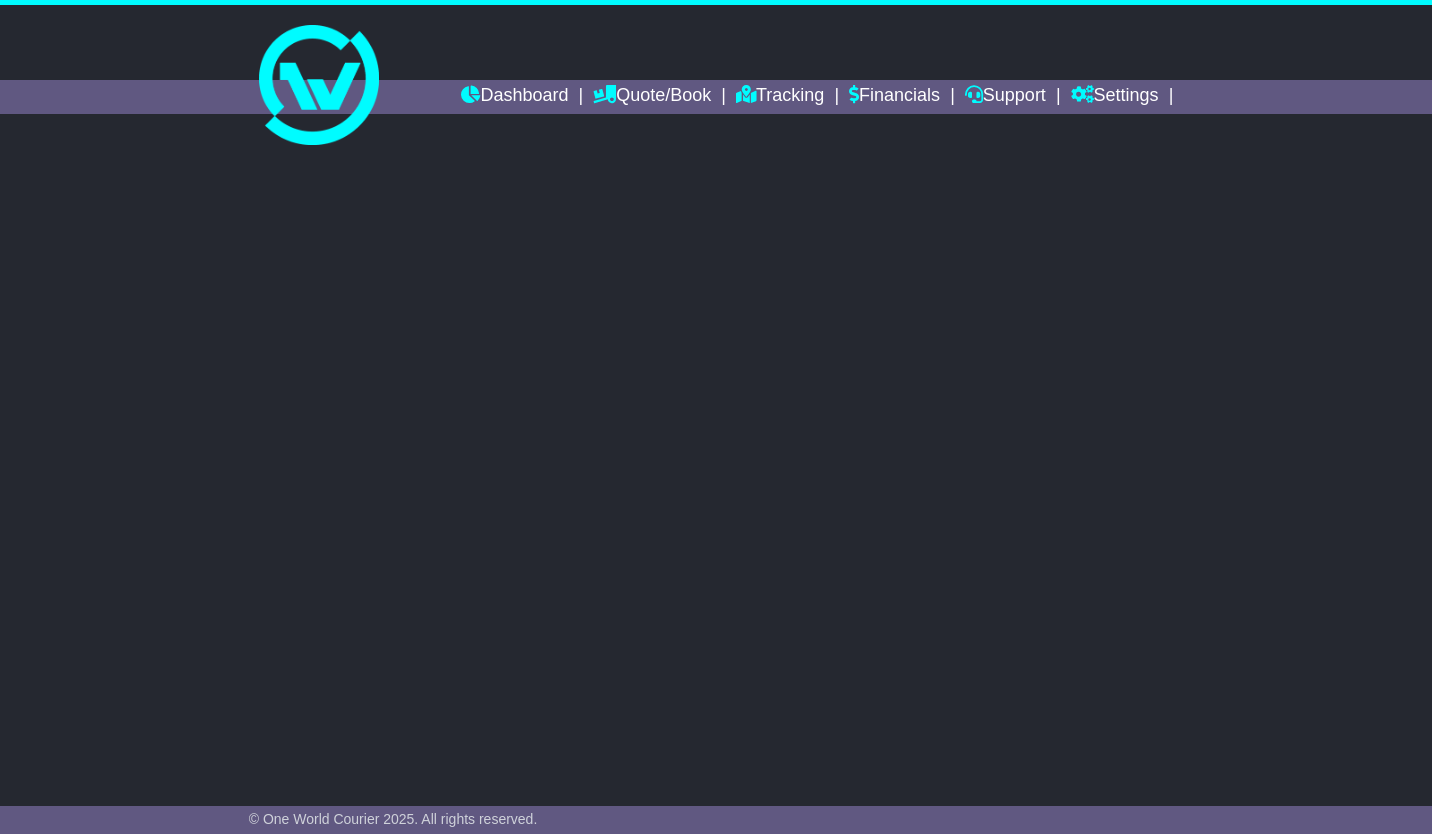 scroll, scrollTop: 0, scrollLeft: 0, axis: both 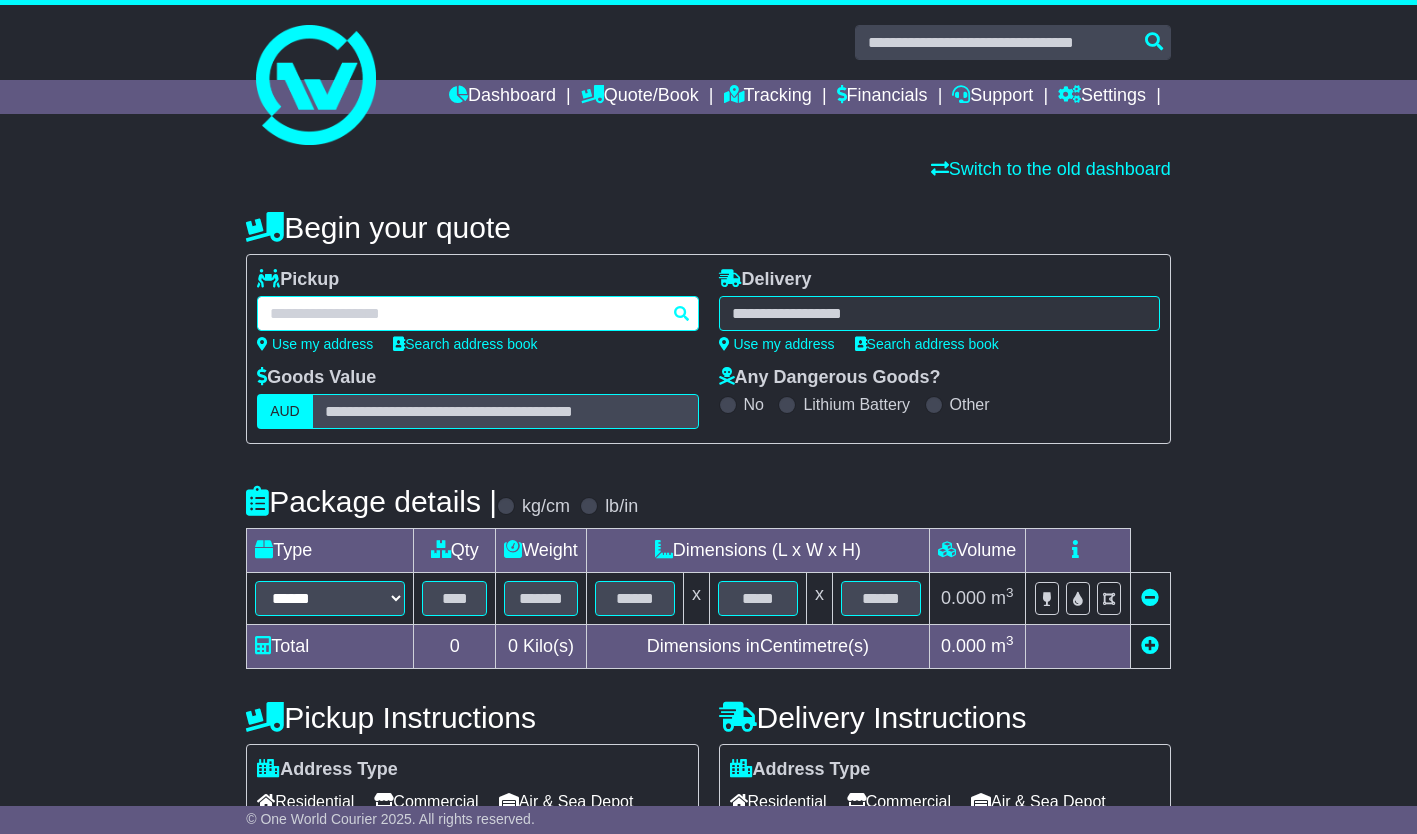 click at bounding box center (477, 313) 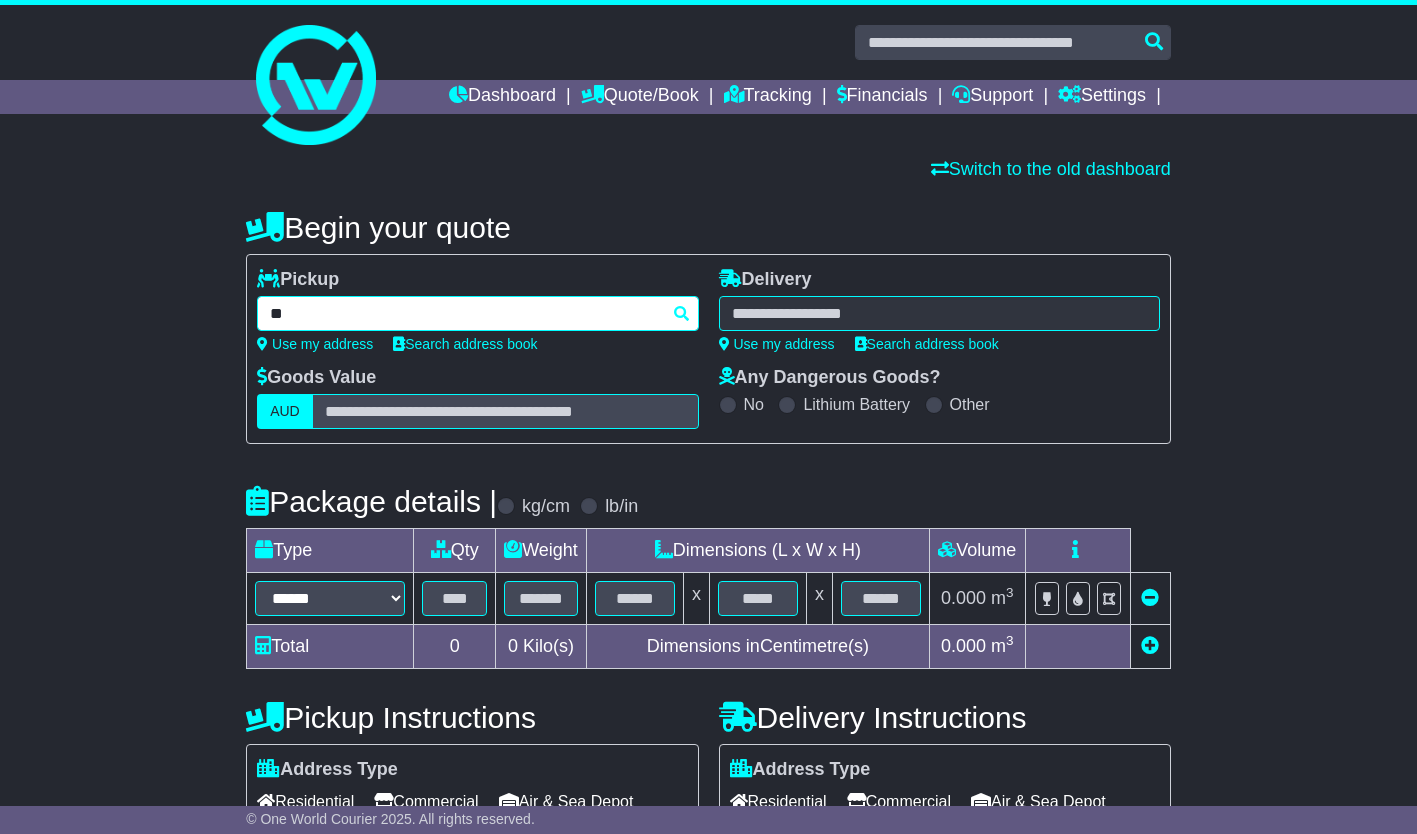 type on "*" 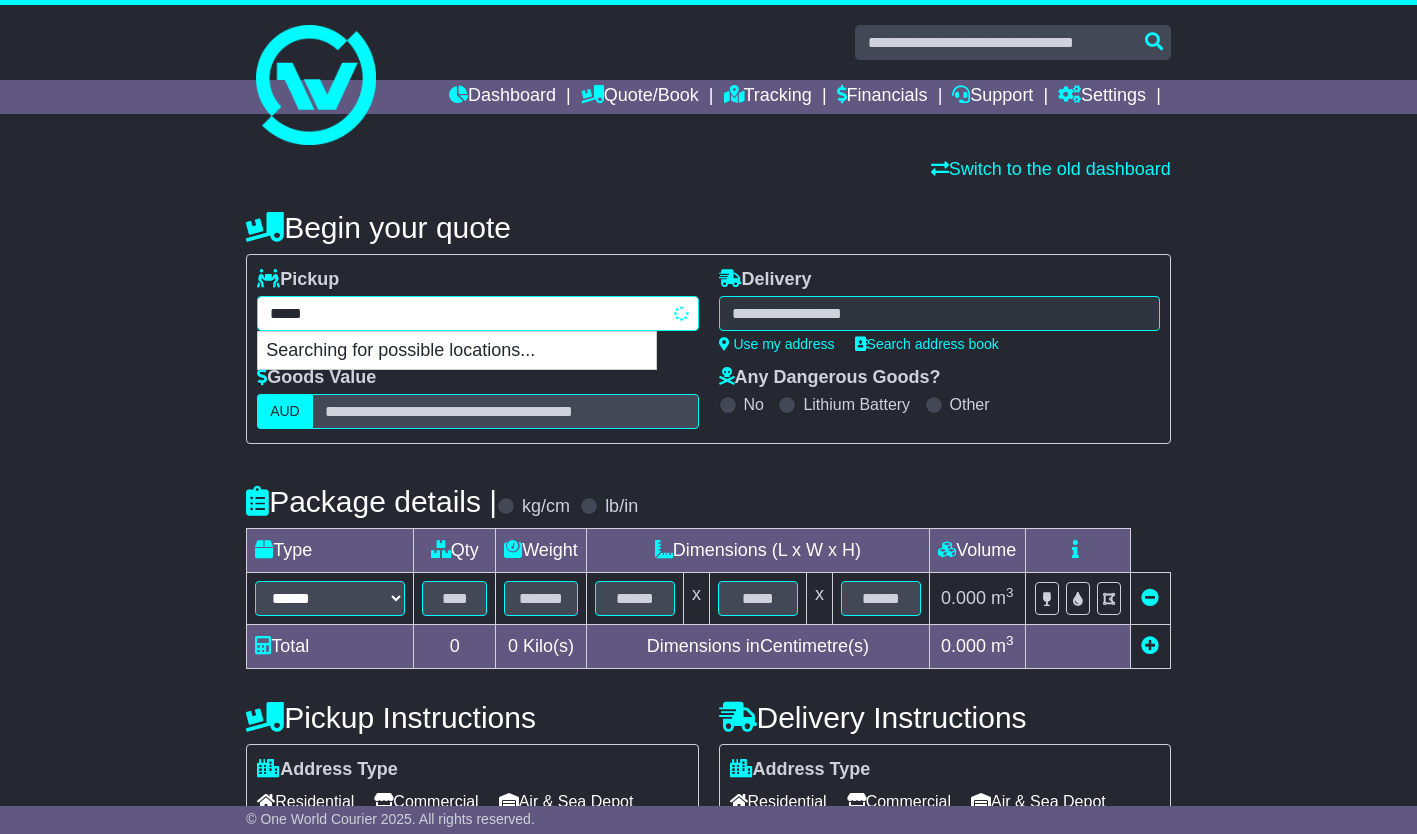 type on "******" 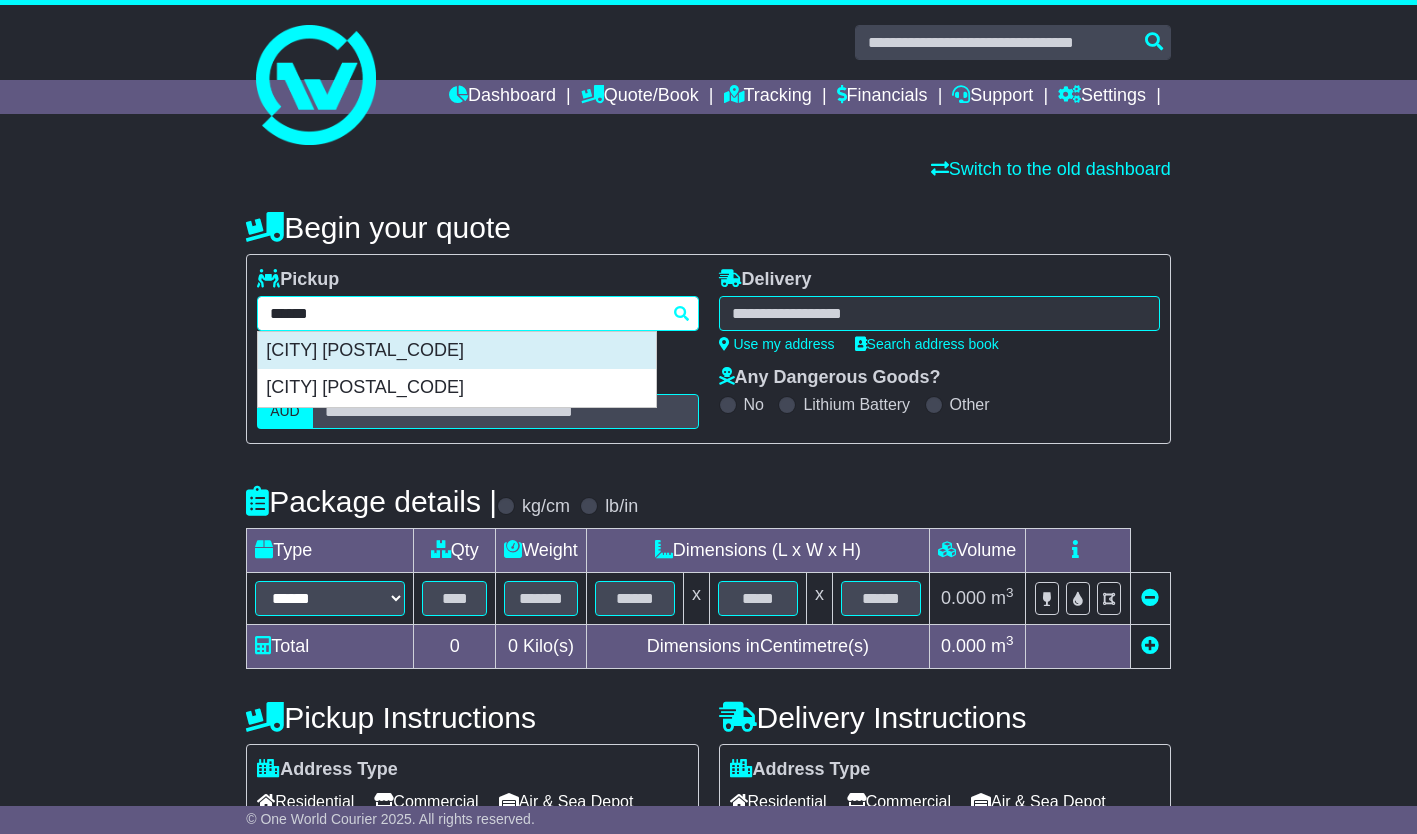 click on "YATALA 4207" at bounding box center (457, 351) 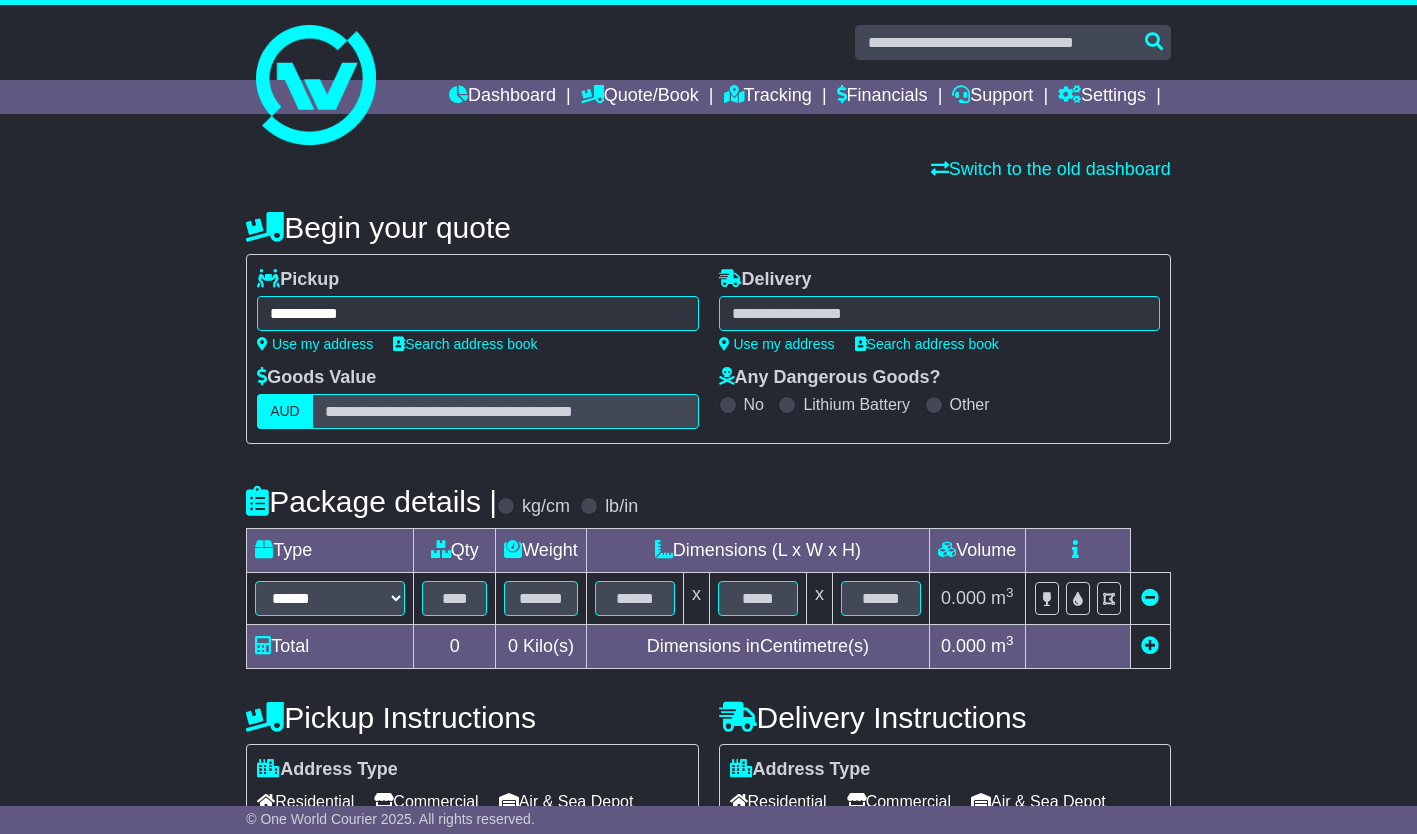 type on "**********" 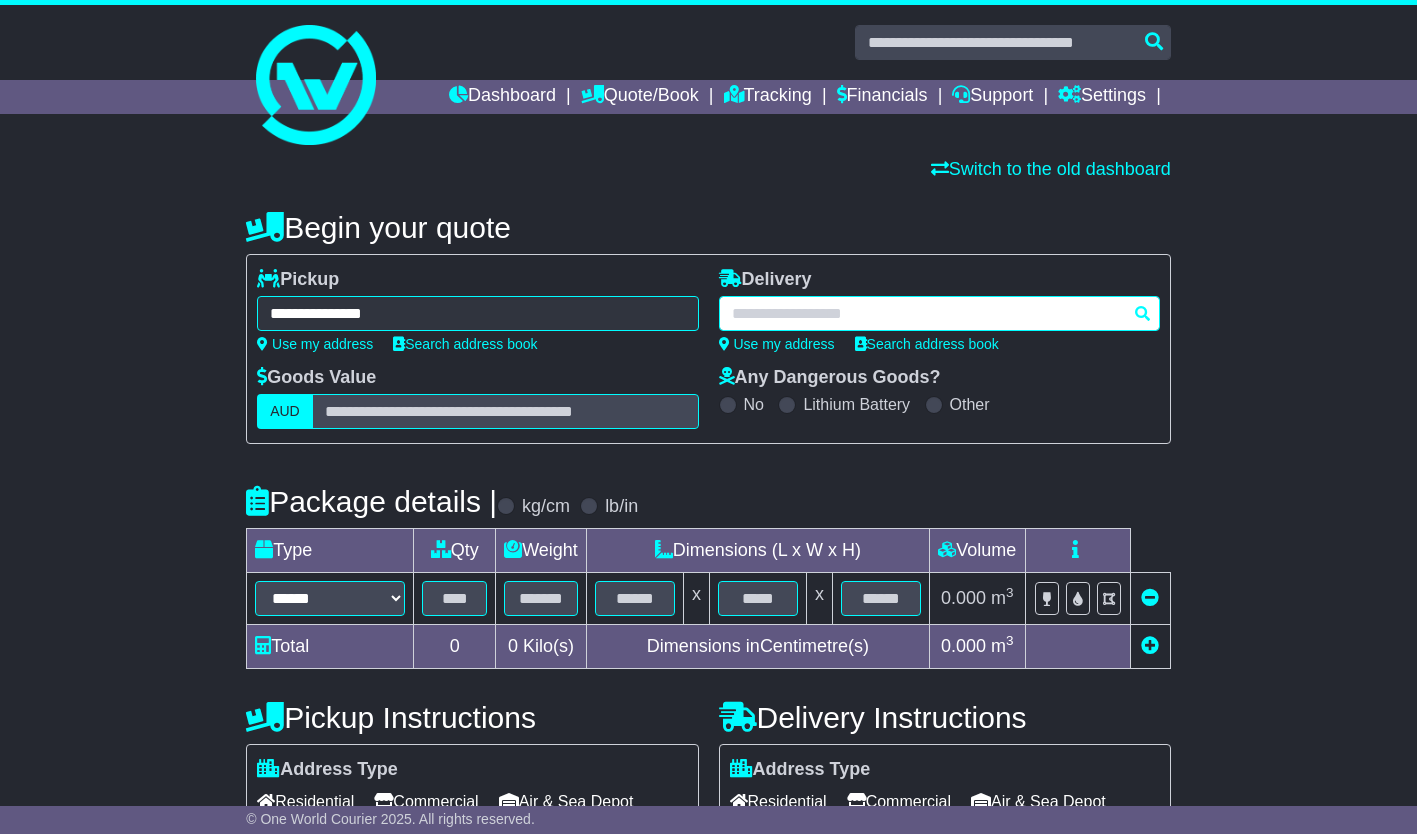 click at bounding box center [939, 313] 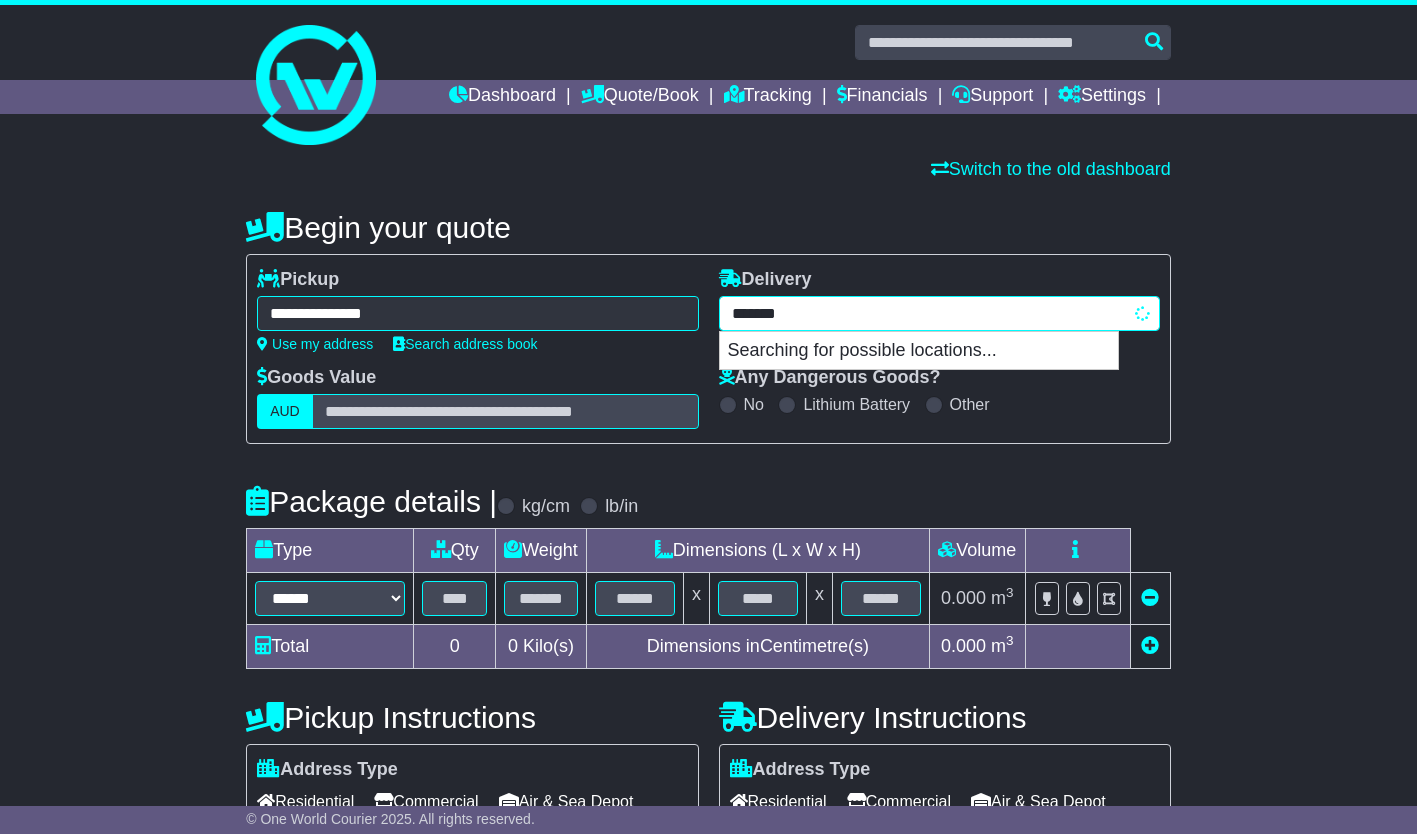 type on "********" 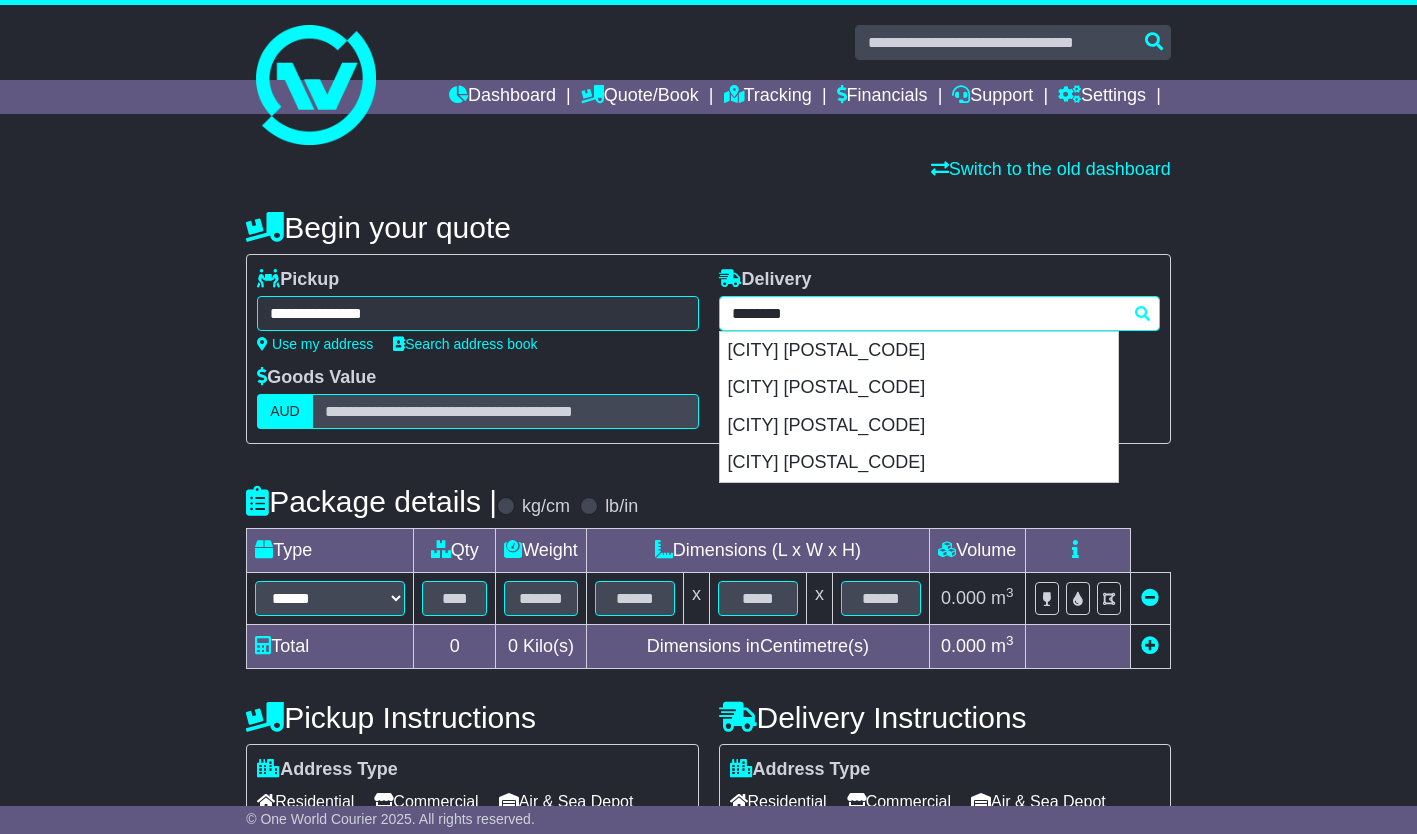 click on "GRIFFITH 2680" at bounding box center (919, 388) 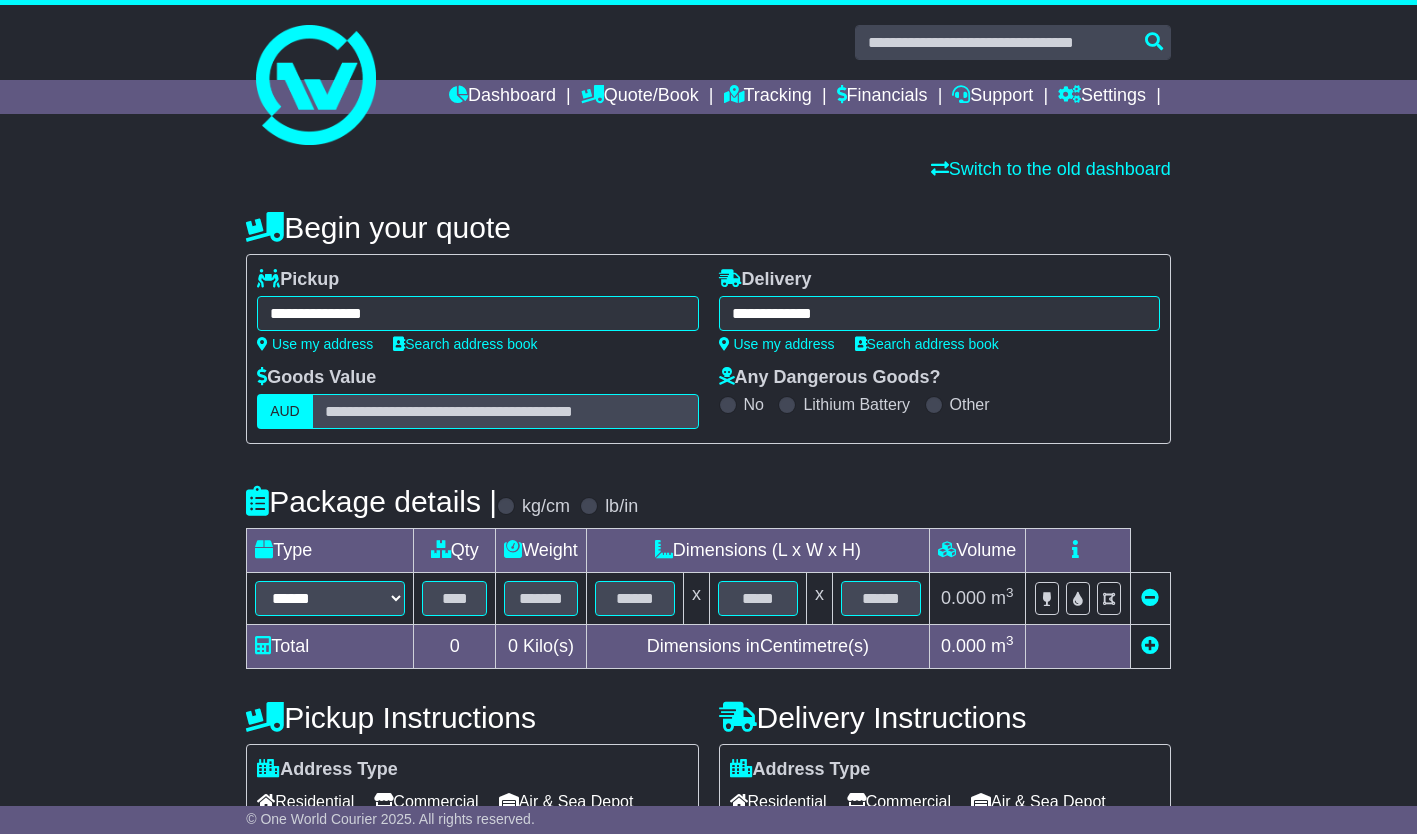 type on "**********" 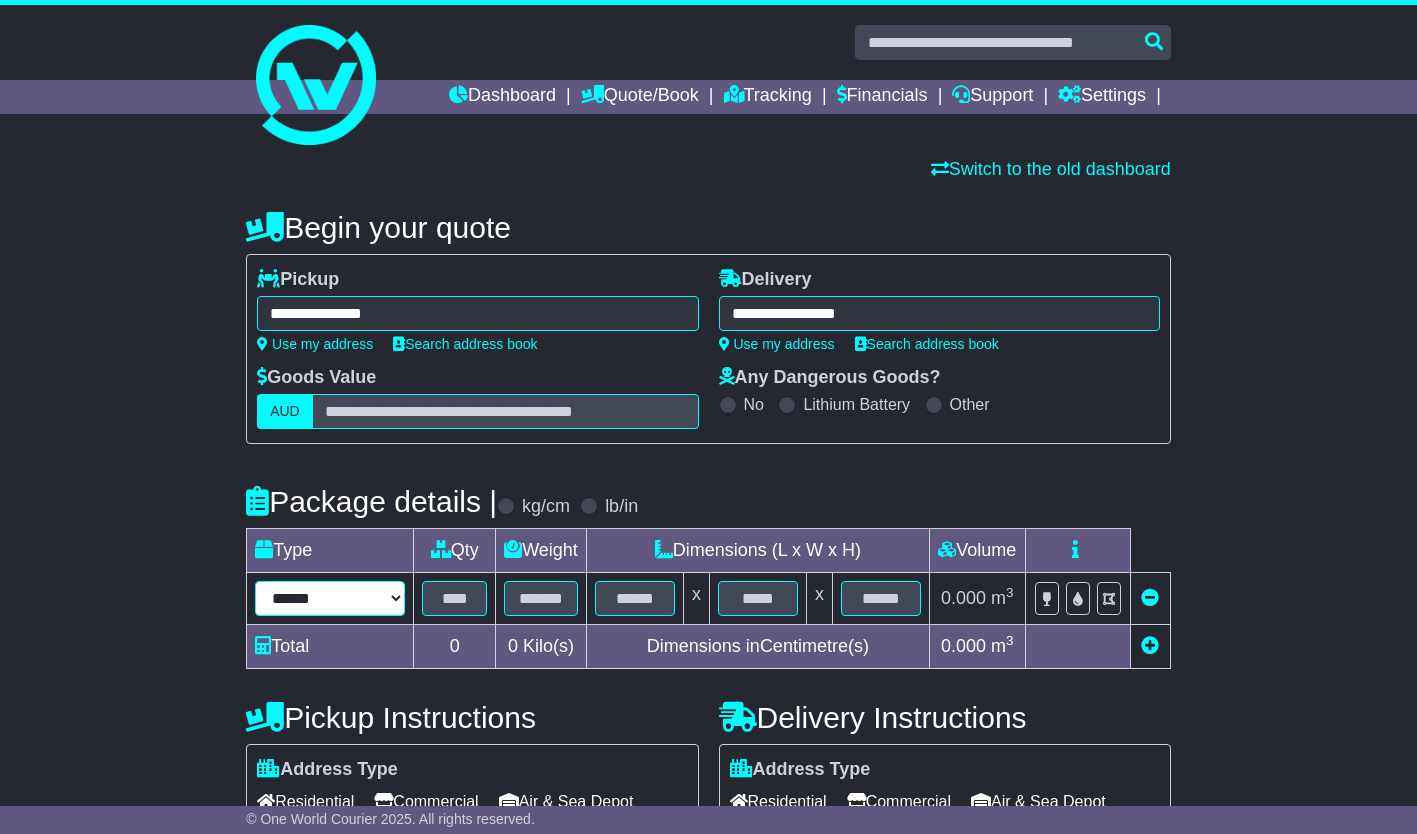 click on "**********" at bounding box center [330, 598] 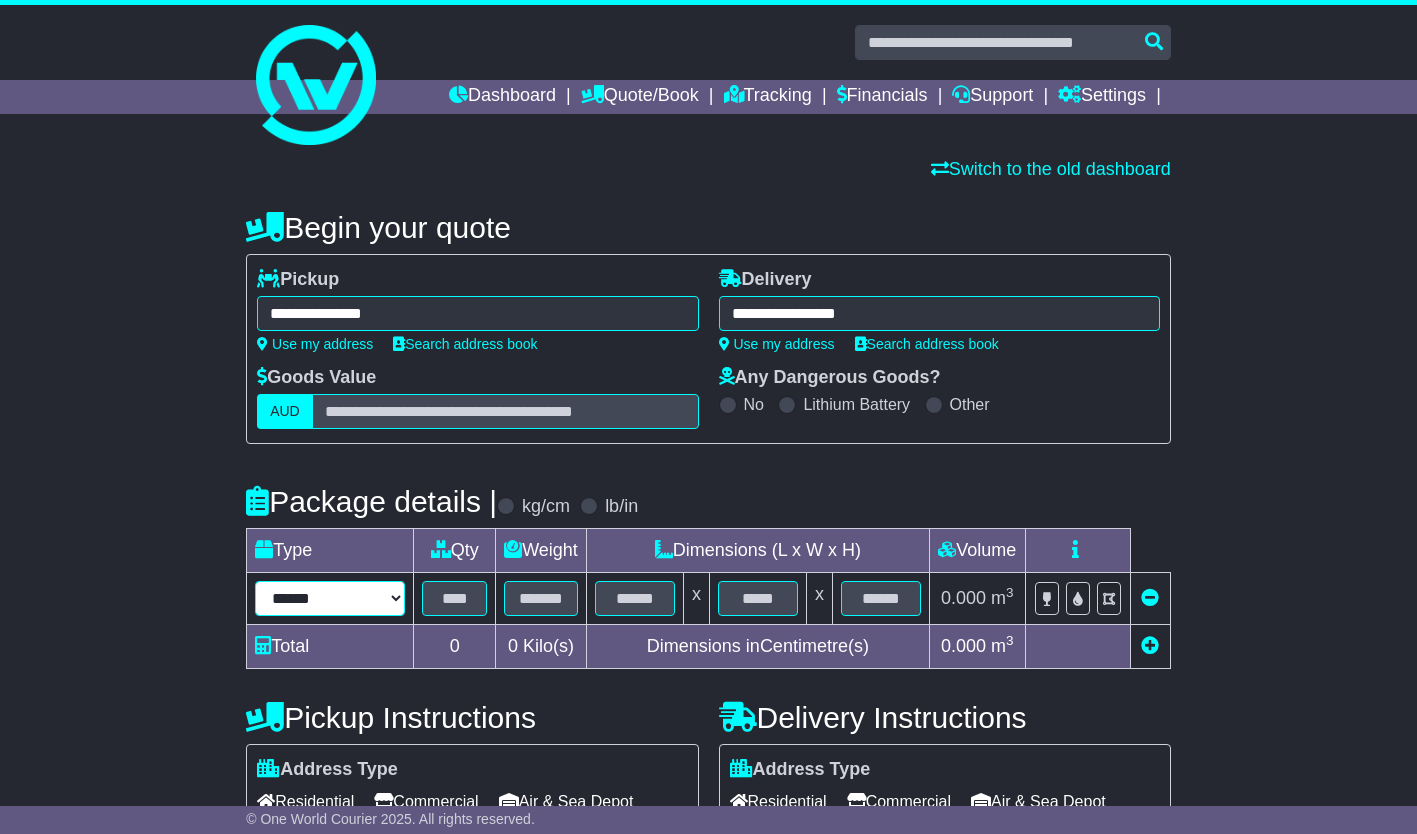 select on "****" 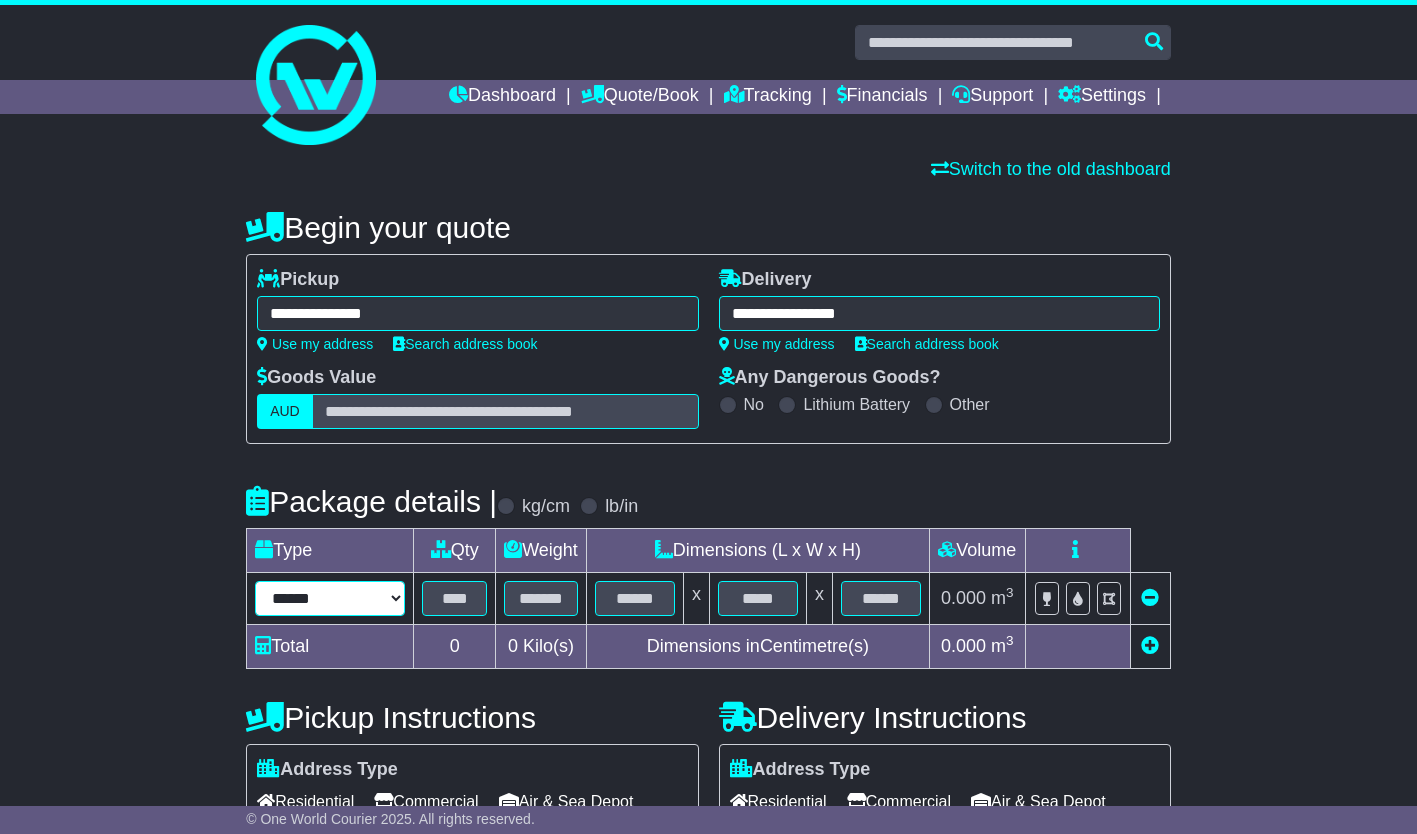 click on "**********" at bounding box center [330, 598] 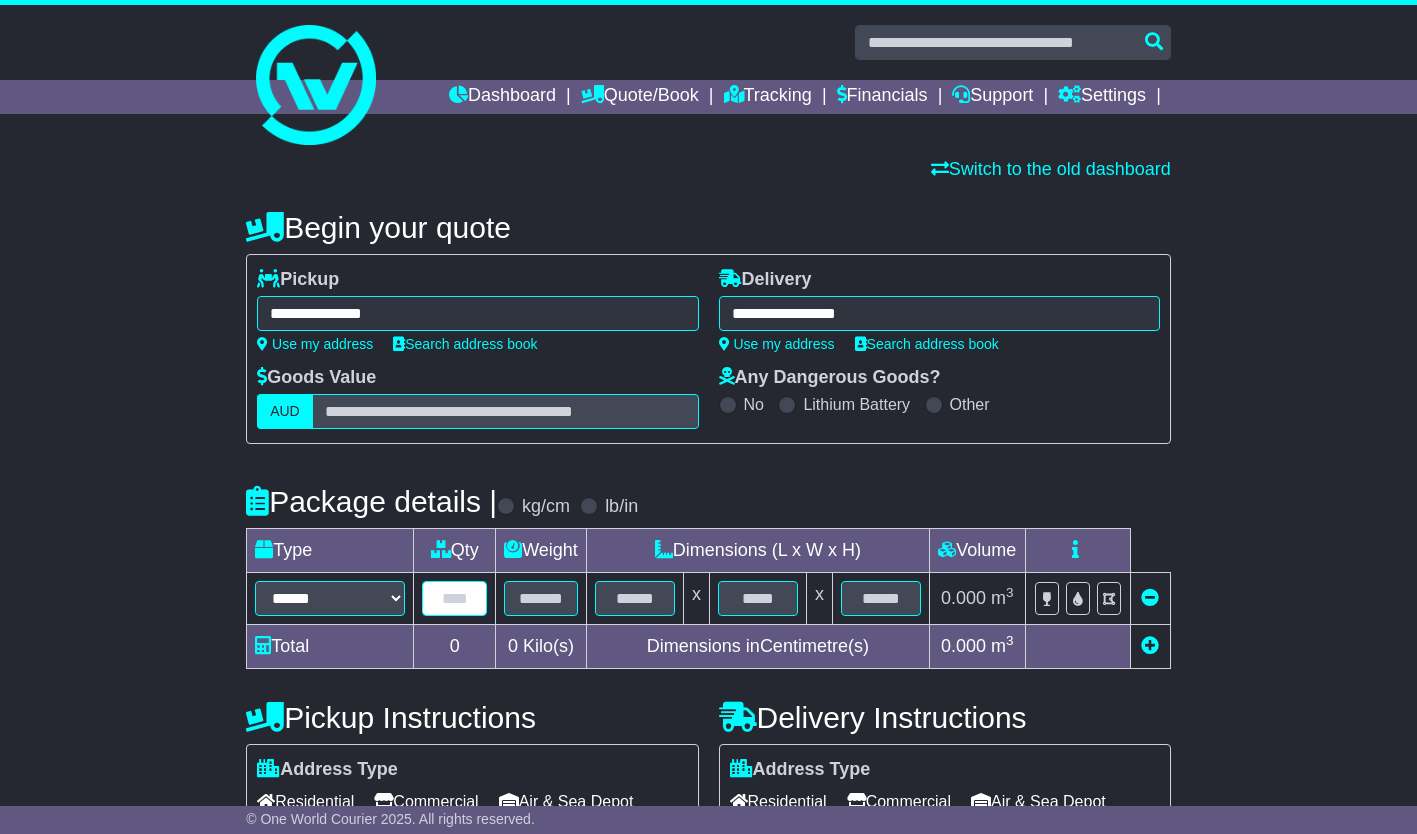 click at bounding box center [454, 598] 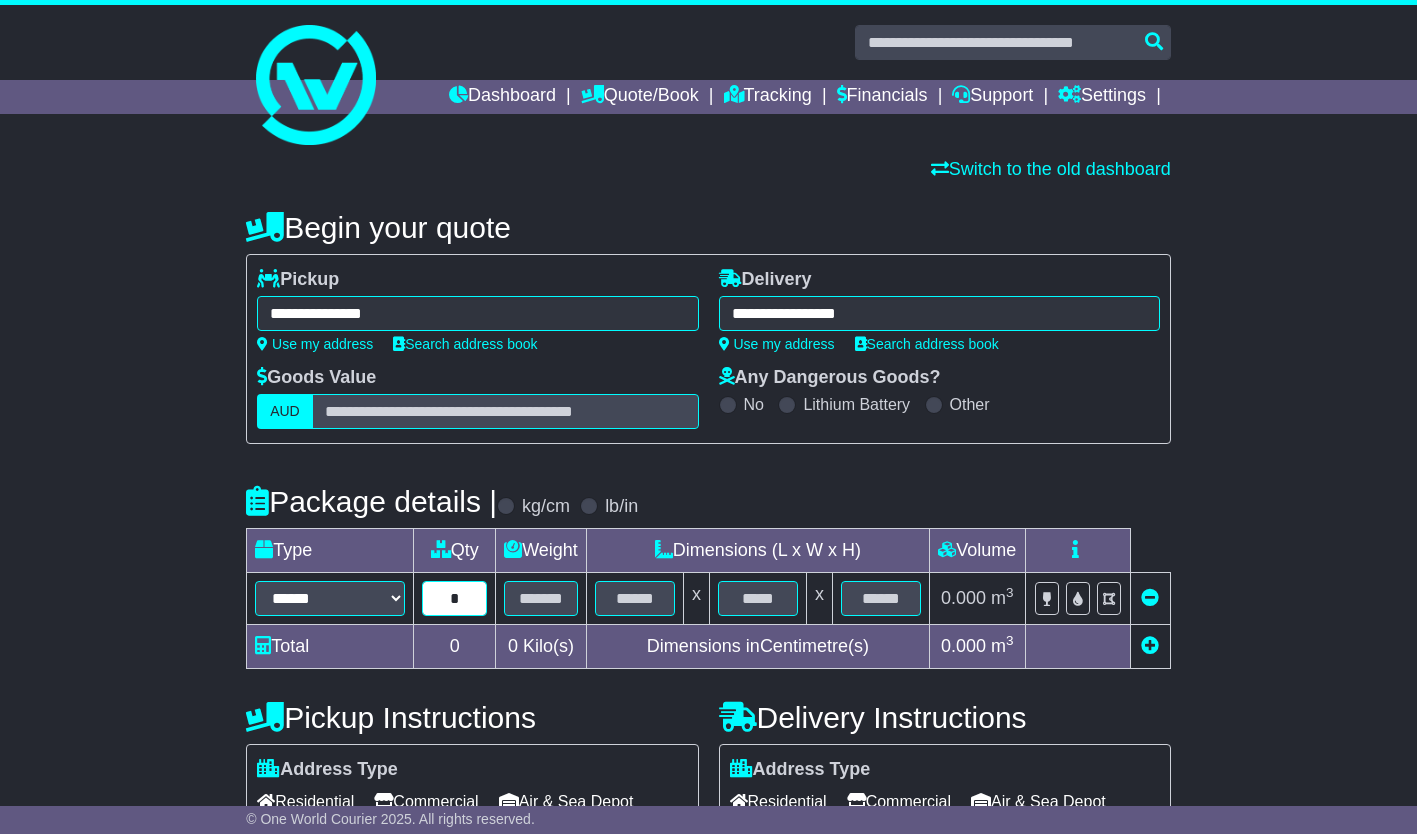 type on "*" 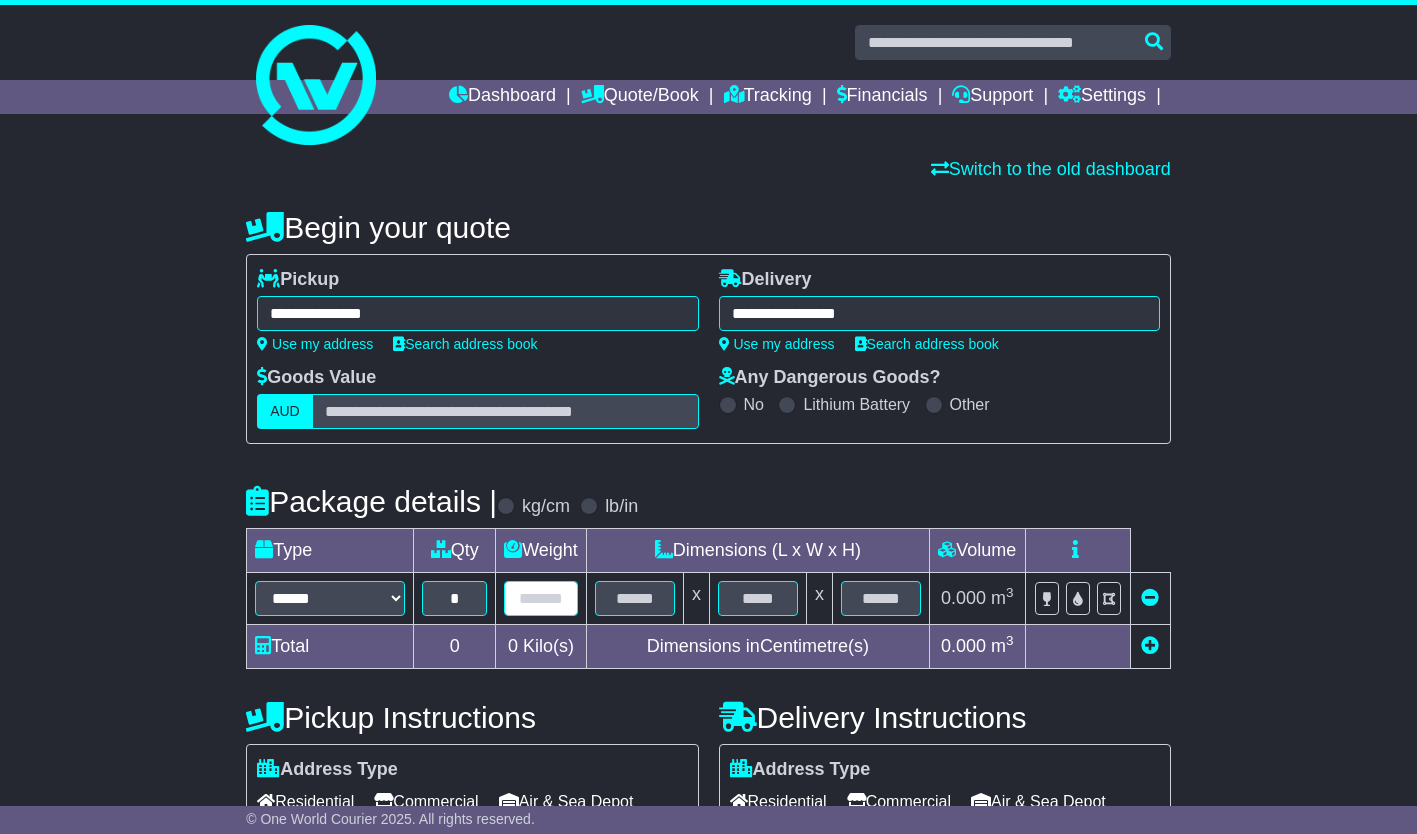 click at bounding box center [541, 598] 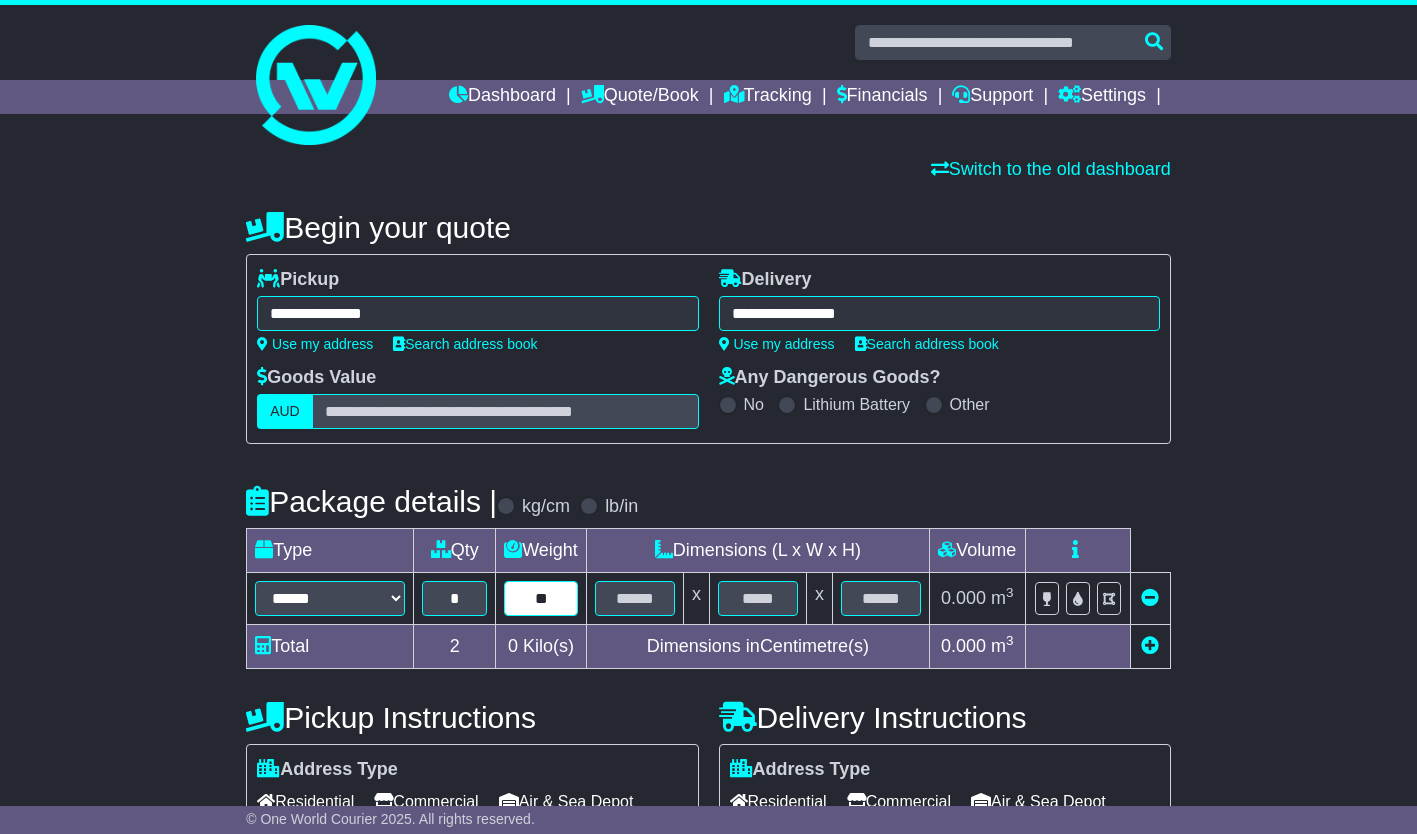 type on "**" 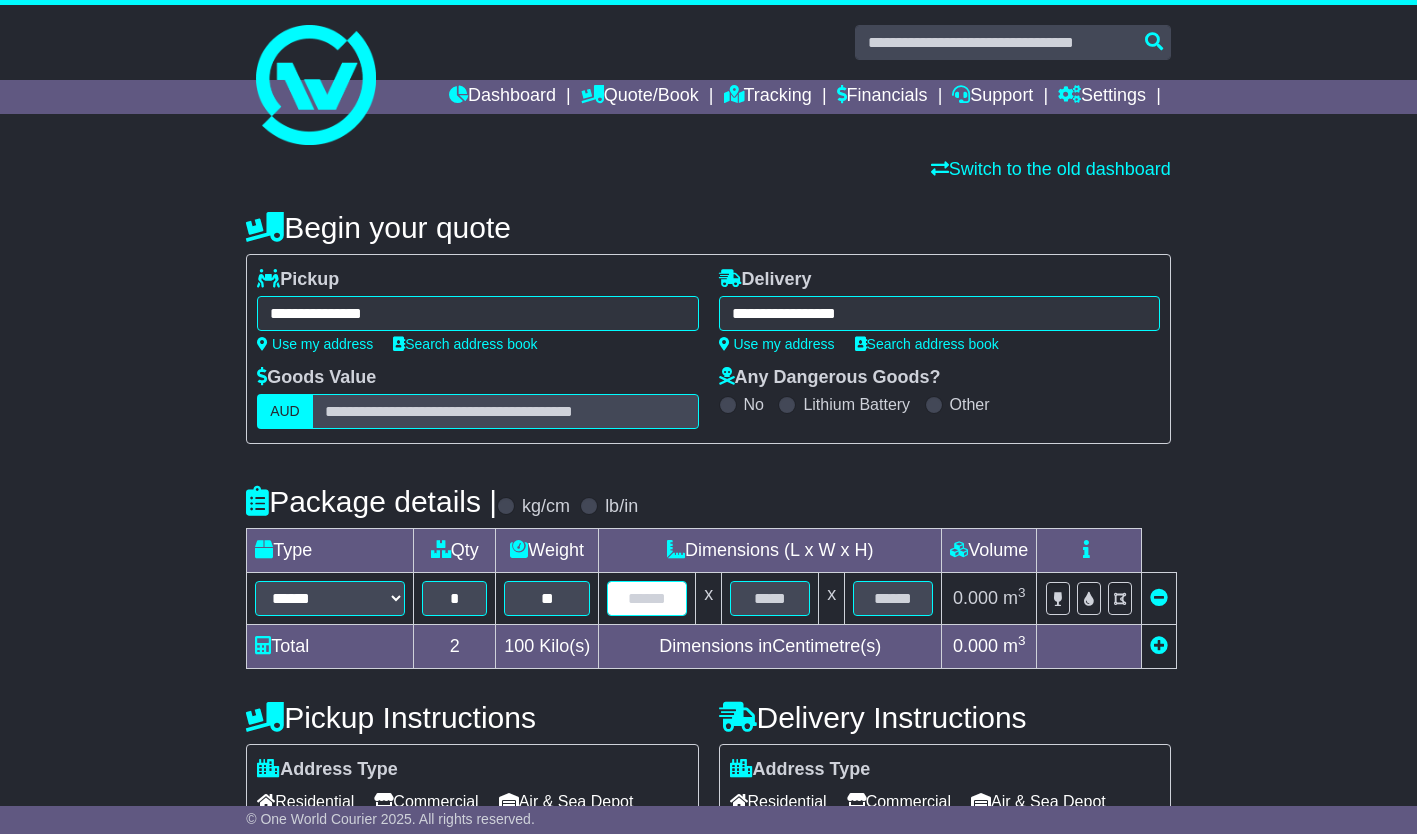 click at bounding box center [647, 598] 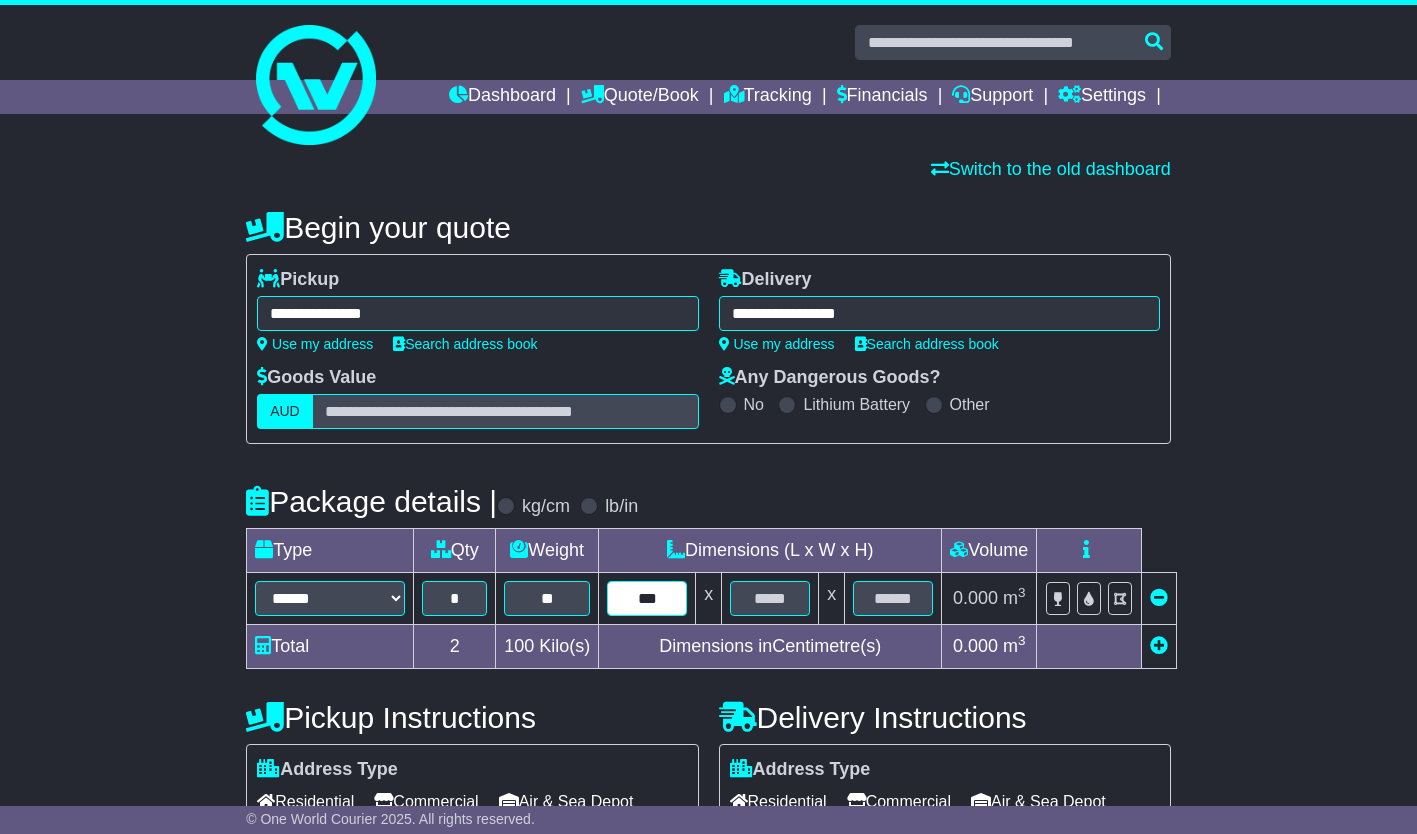 type on "***" 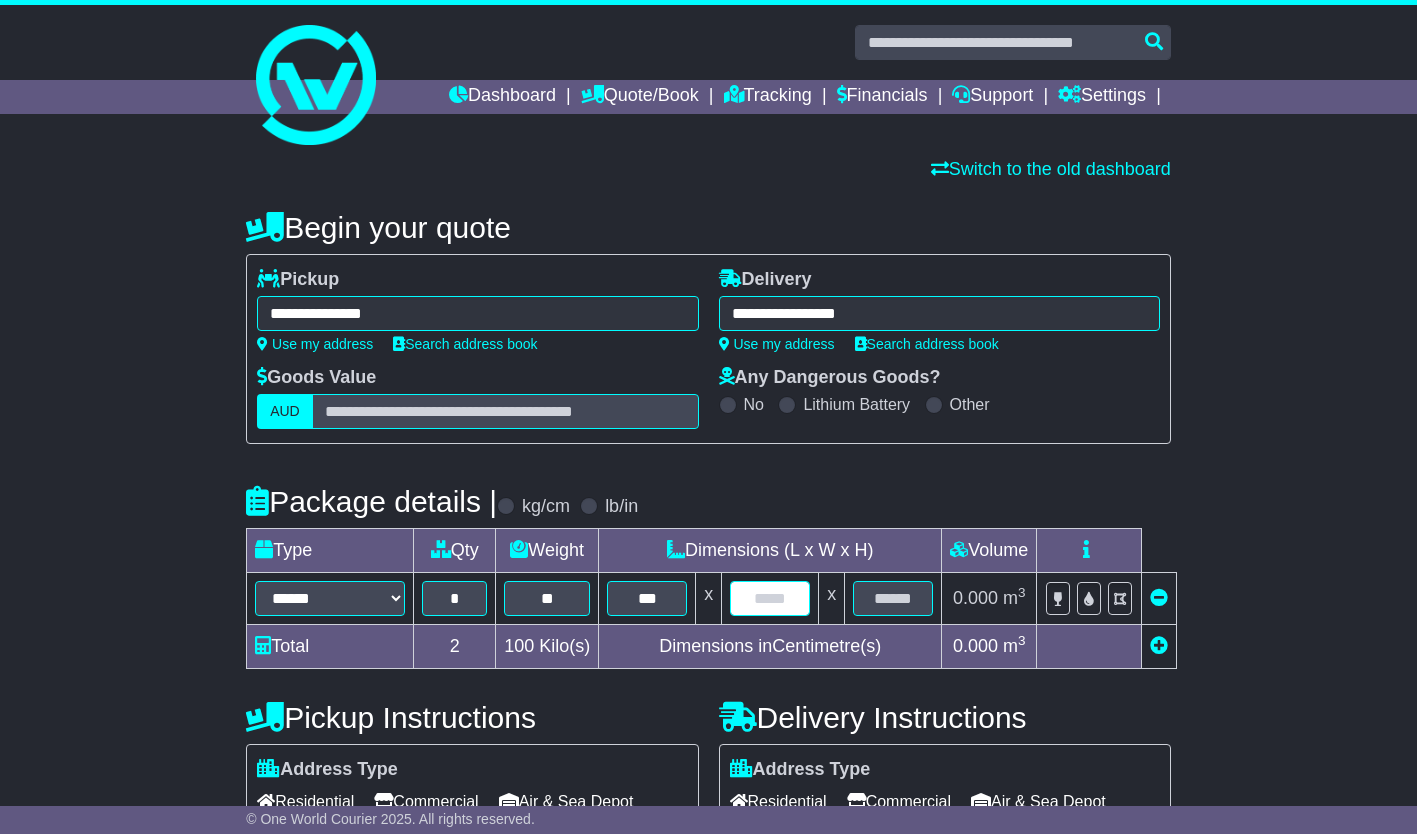 click at bounding box center [770, 598] 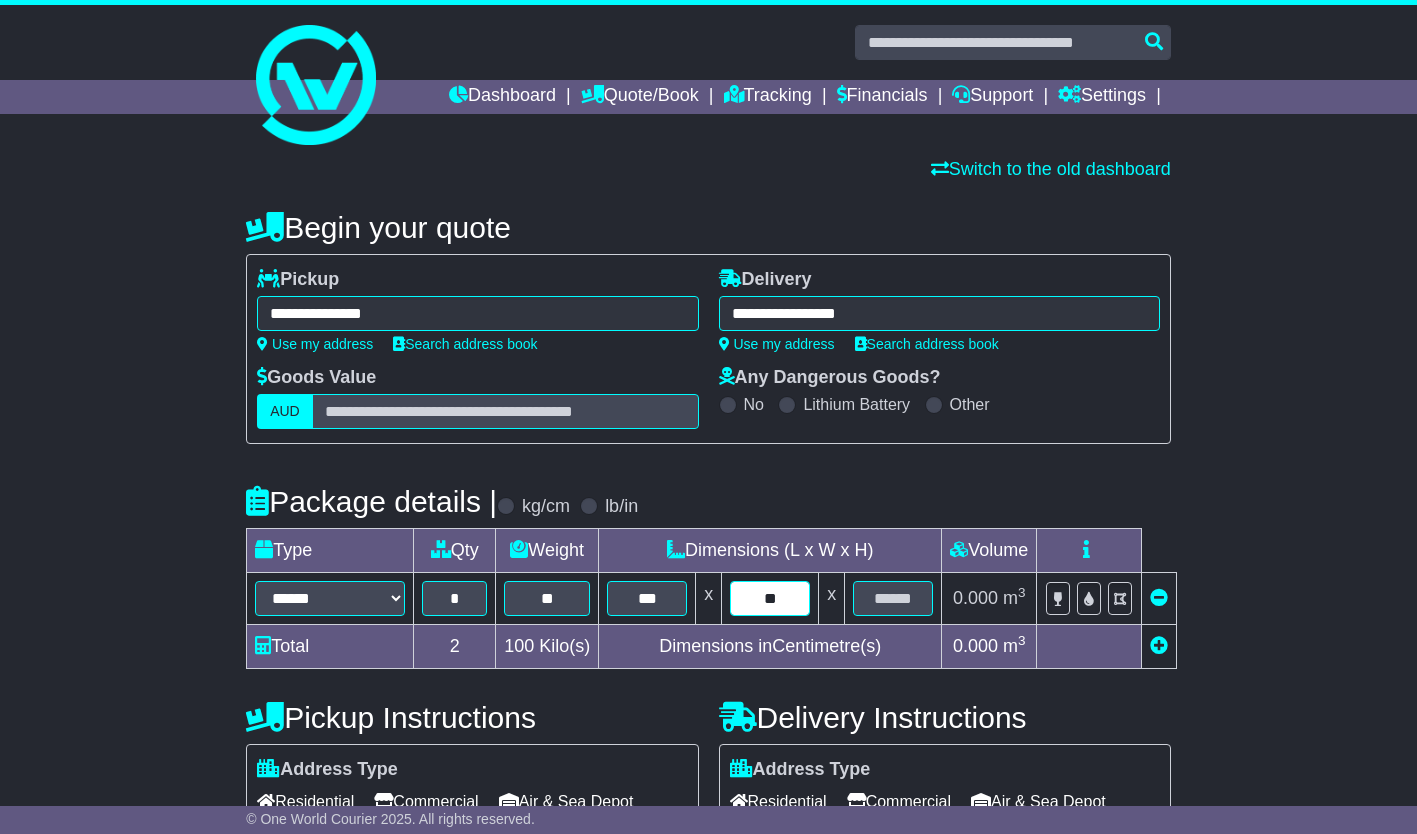 type on "**" 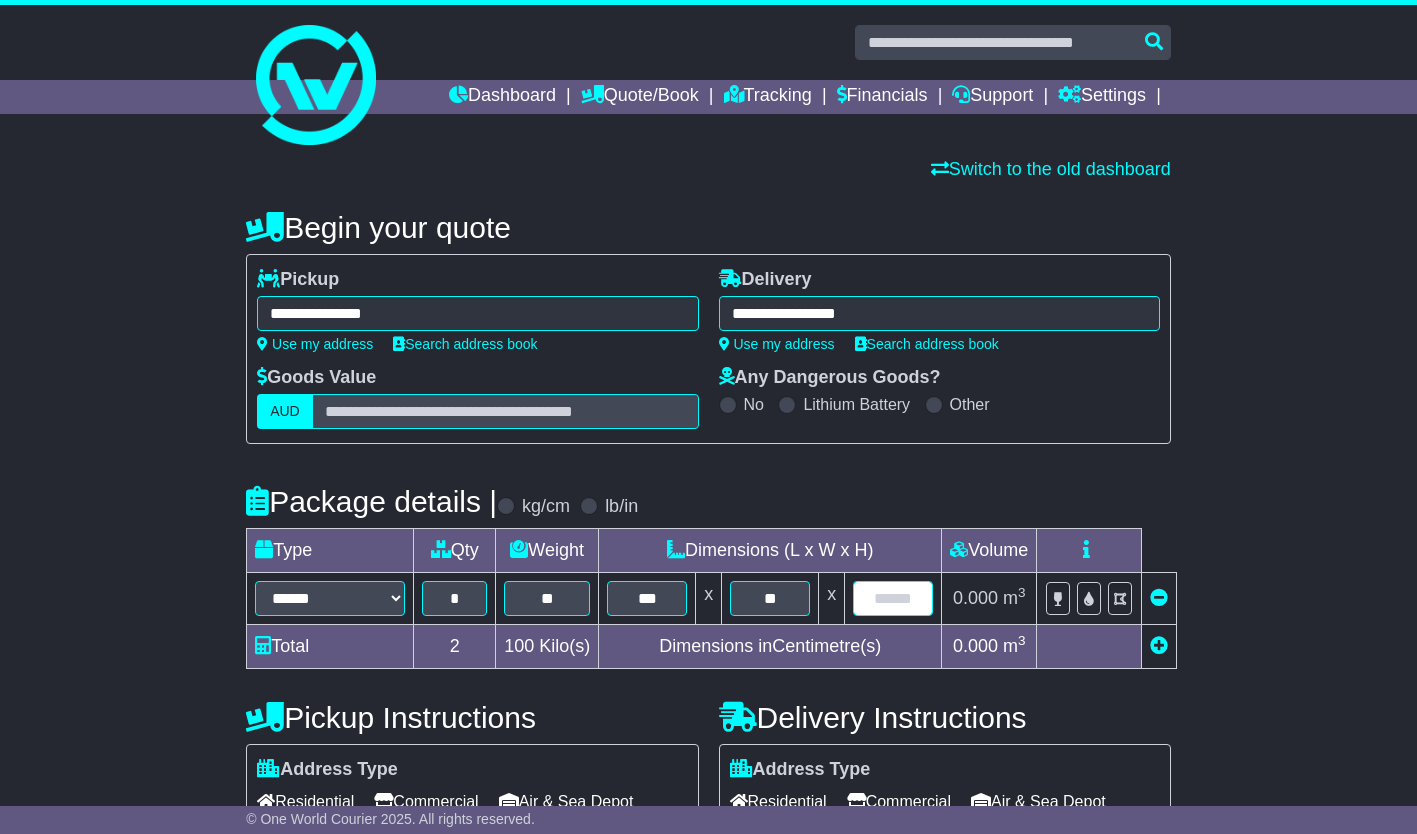 click at bounding box center [893, 598] 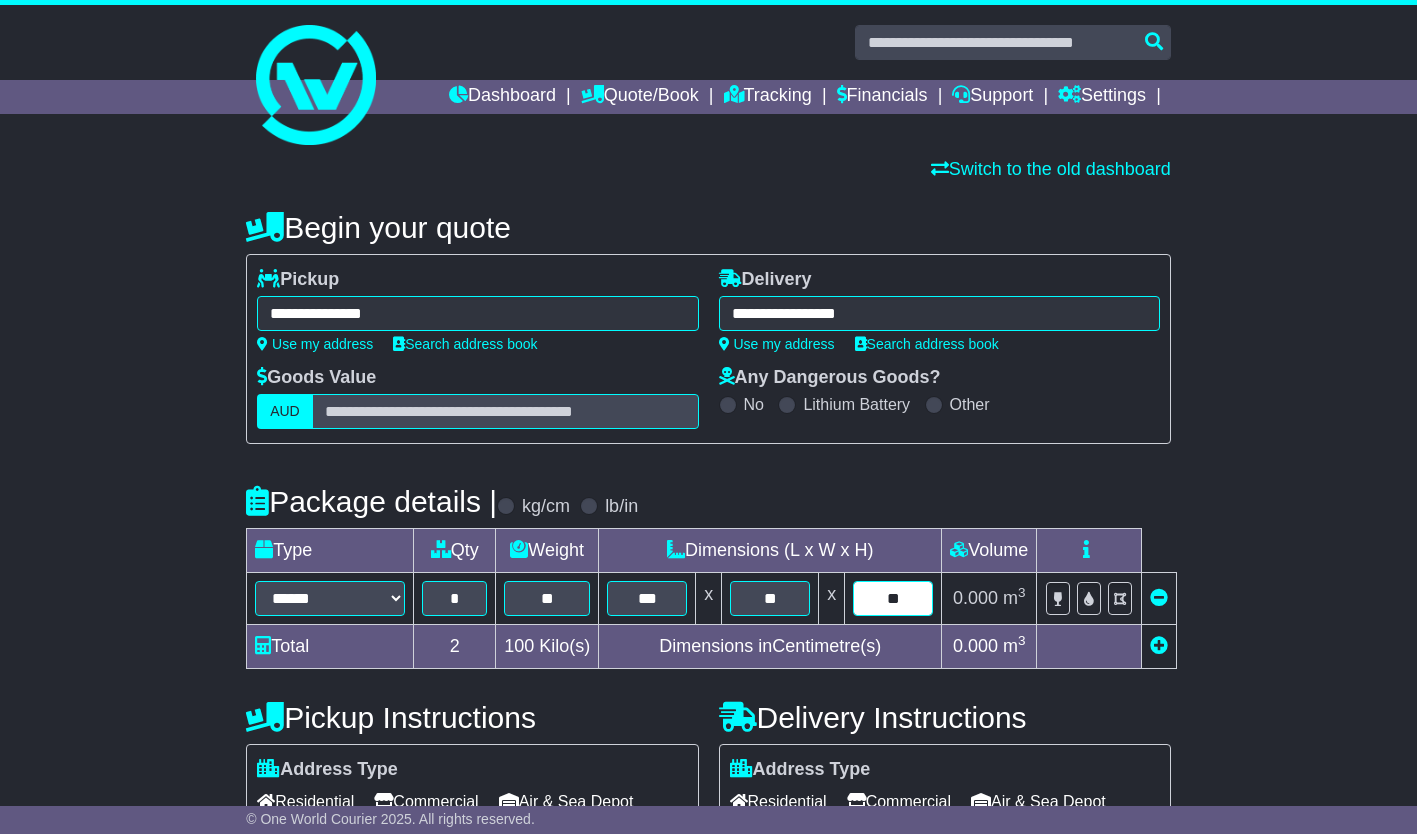 type on "**" 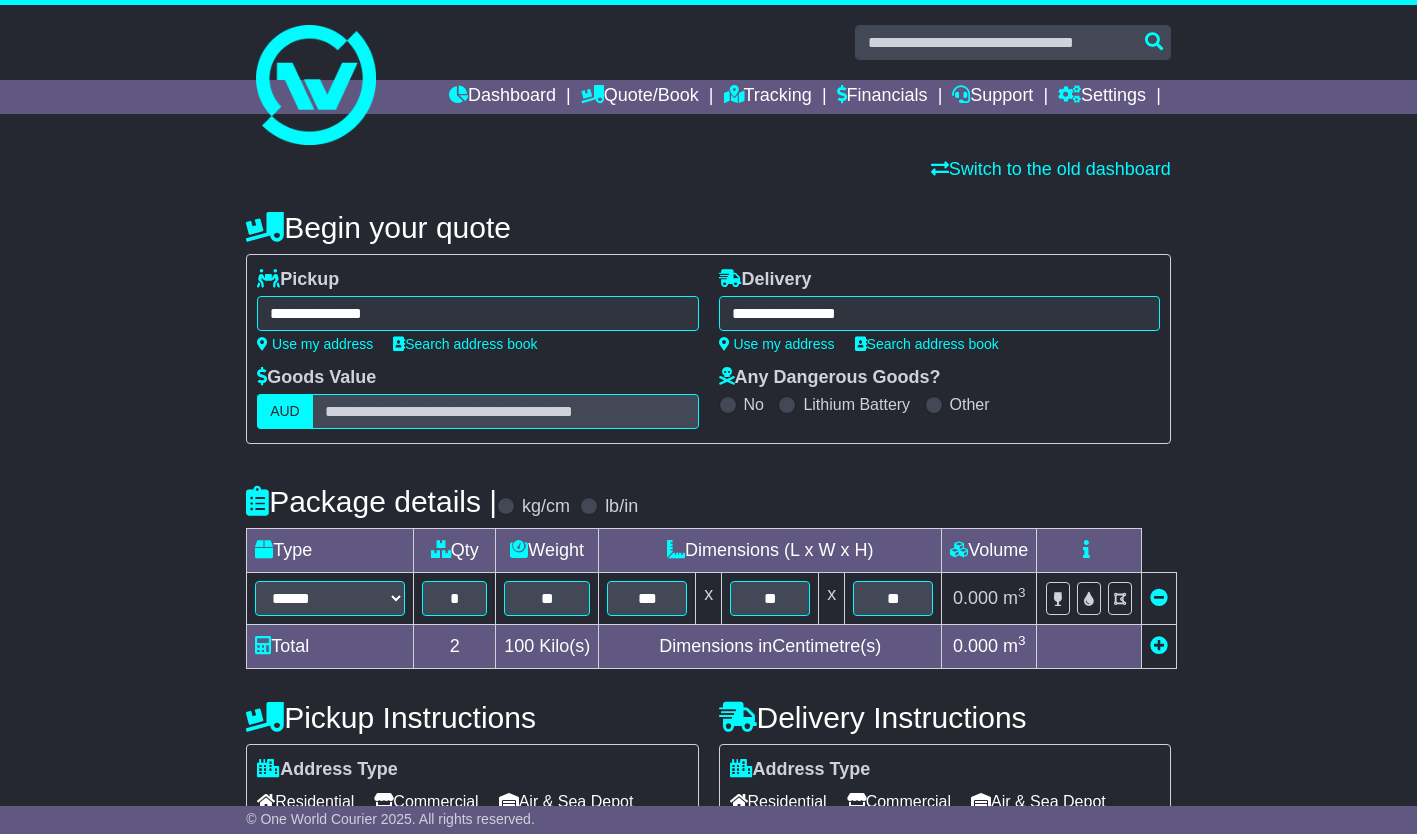 click at bounding box center (1159, 645) 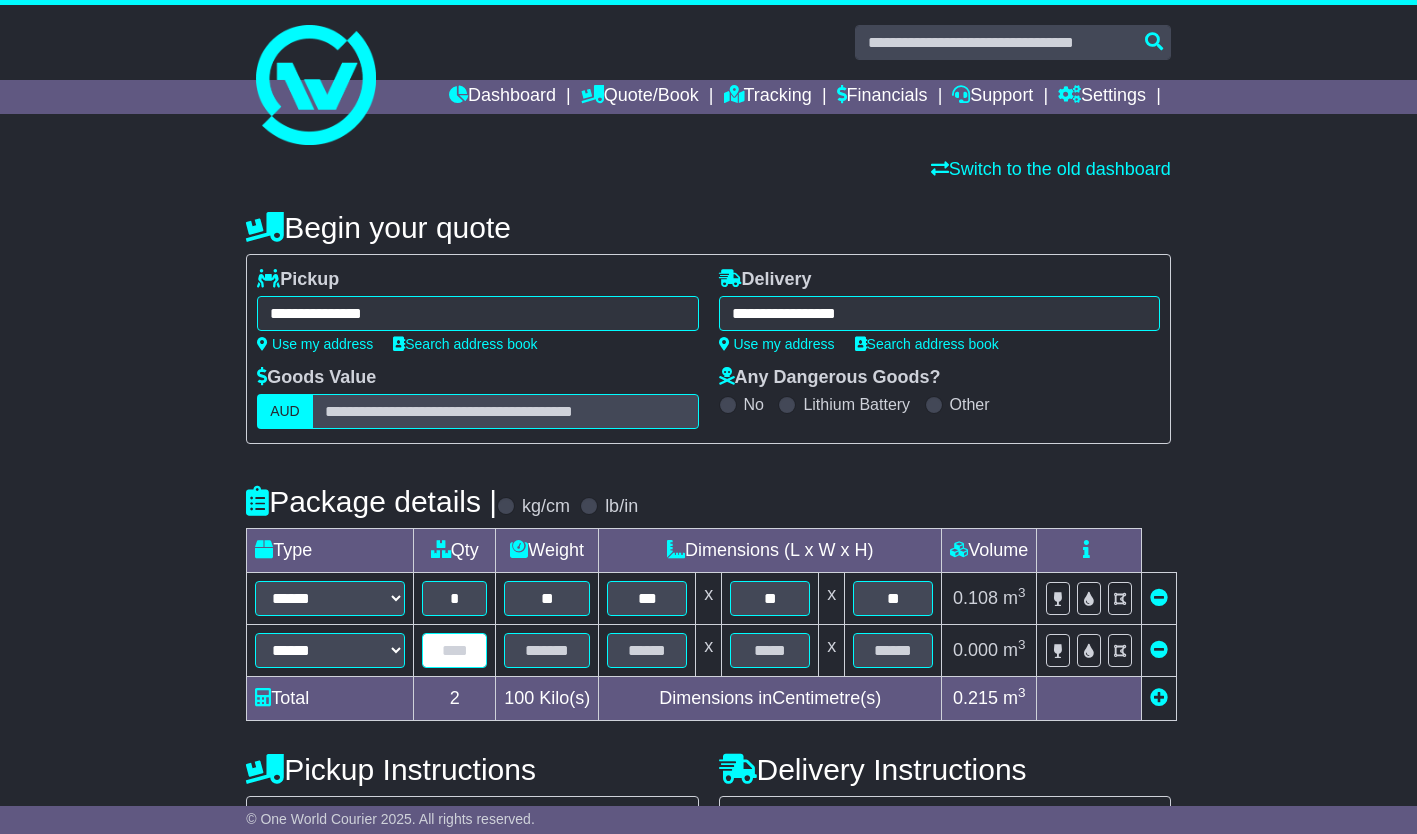 click at bounding box center (454, 650) 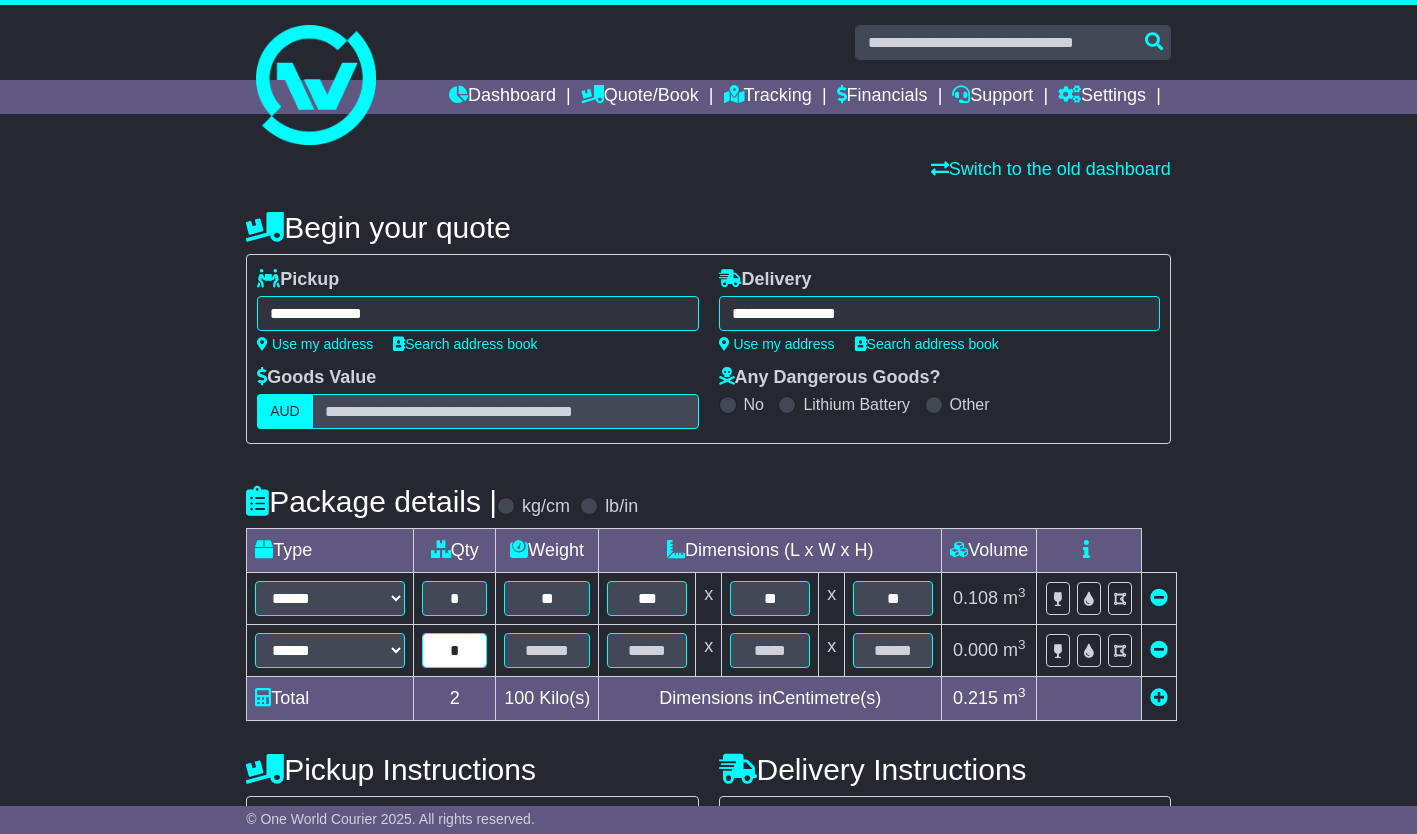 type on "*" 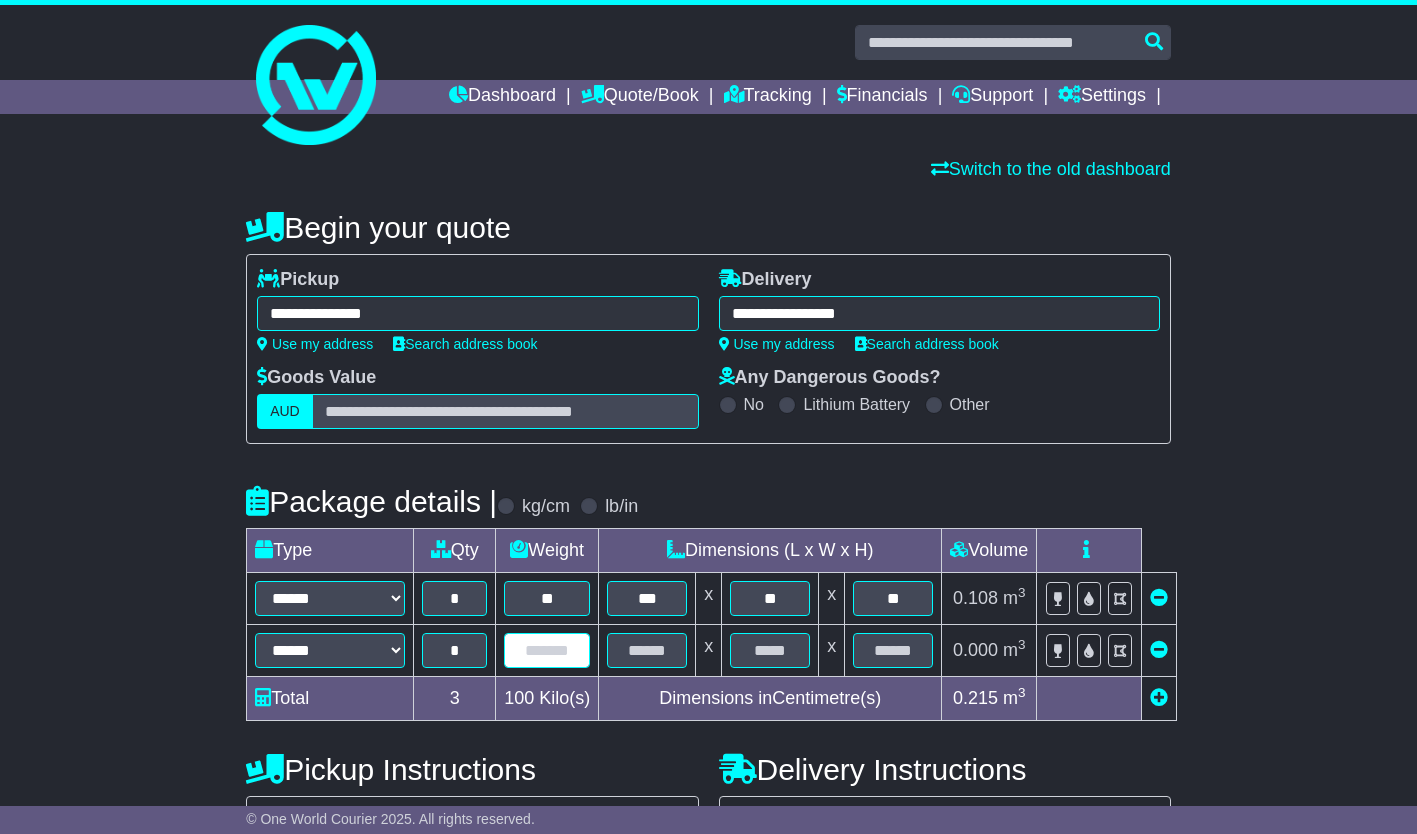 click at bounding box center (547, 650) 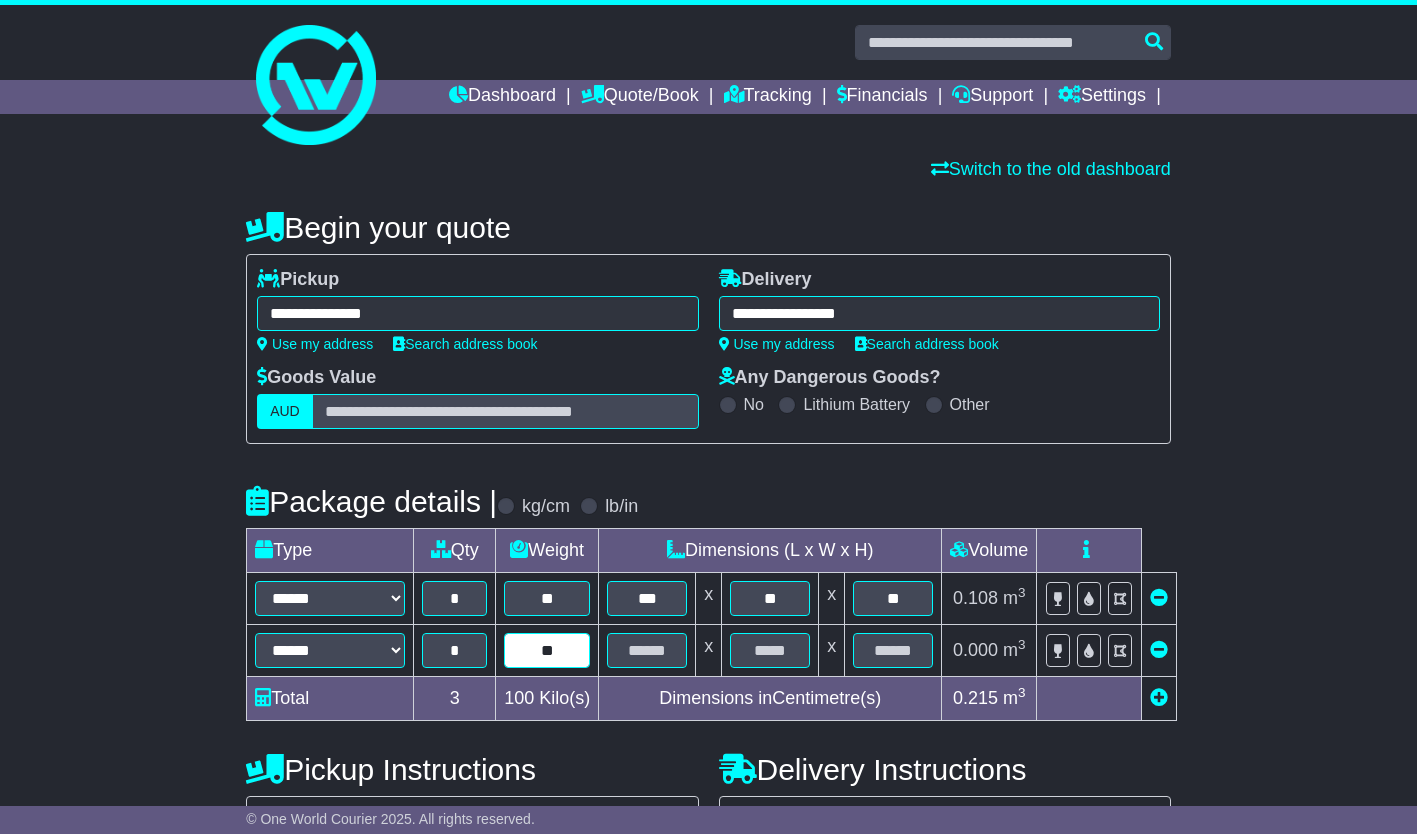 type on "**" 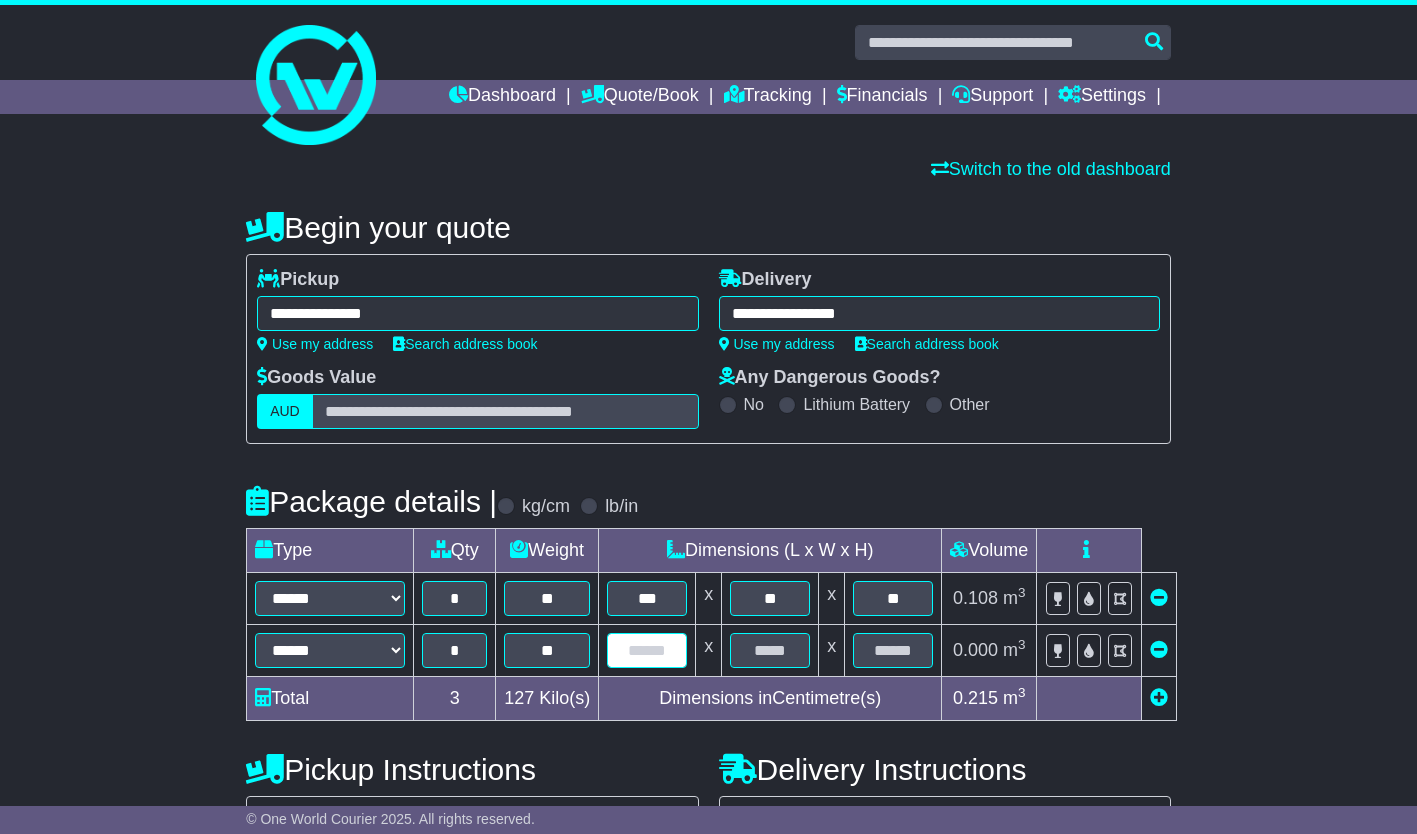 click at bounding box center [647, 650] 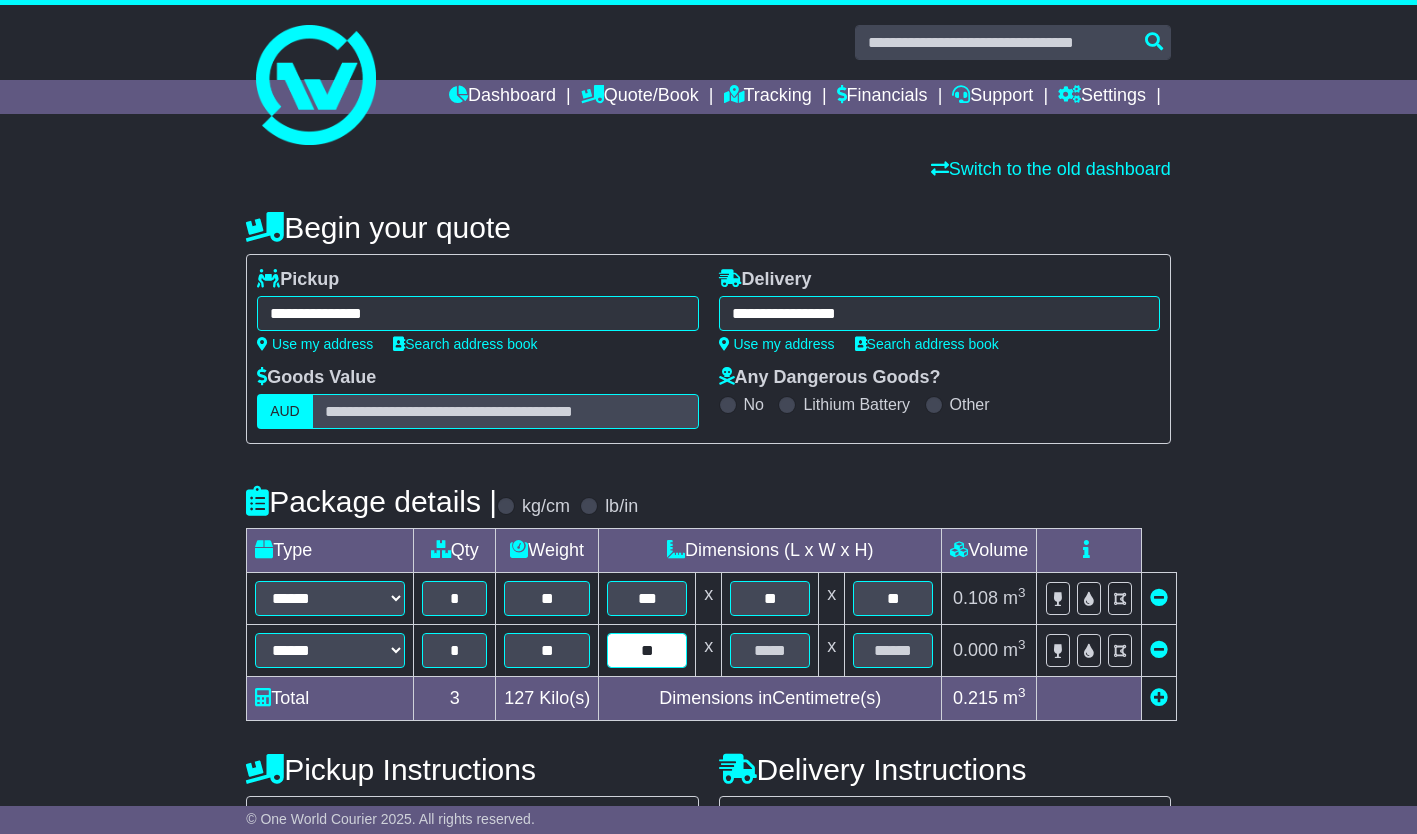 type on "**" 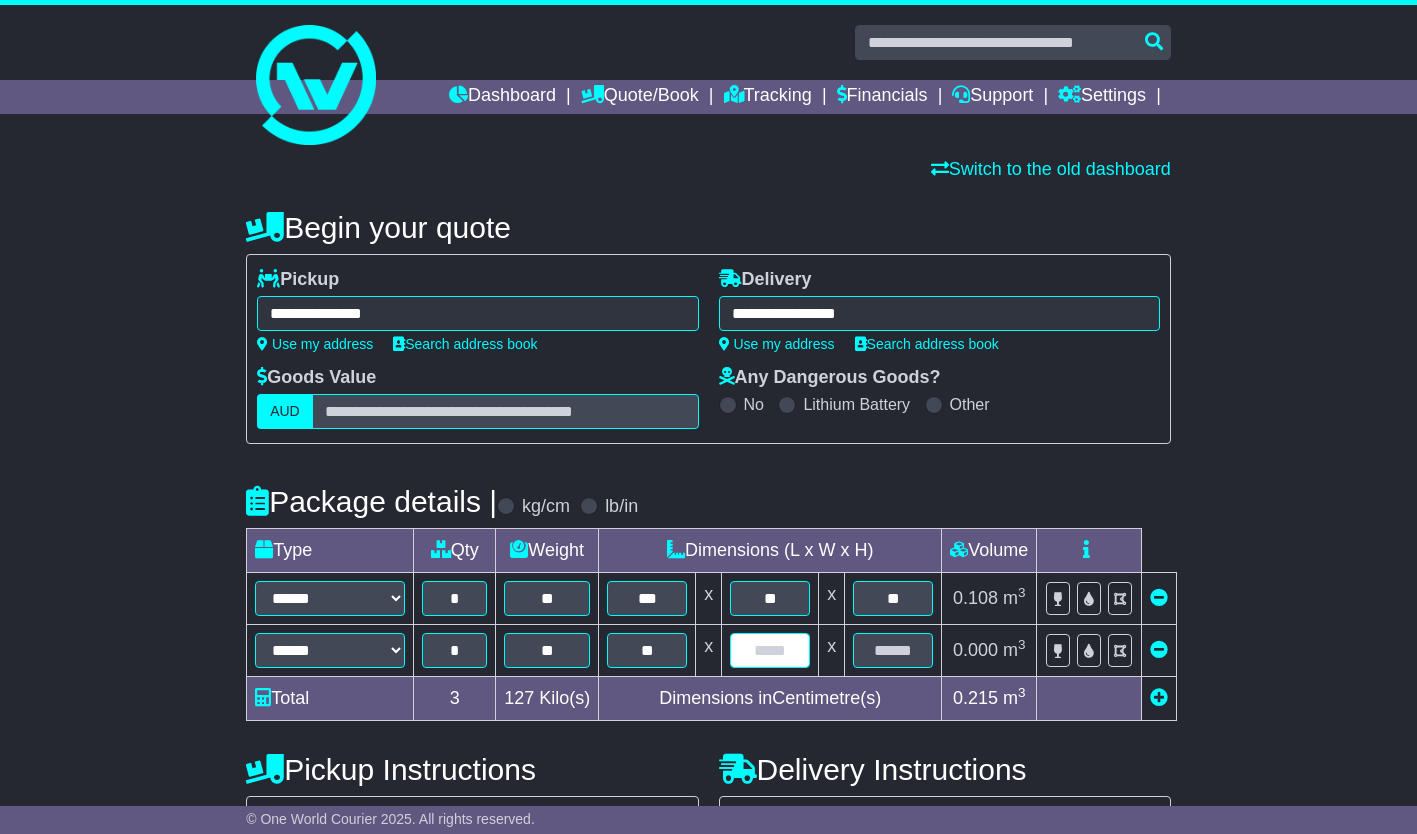 click at bounding box center (770, 650) 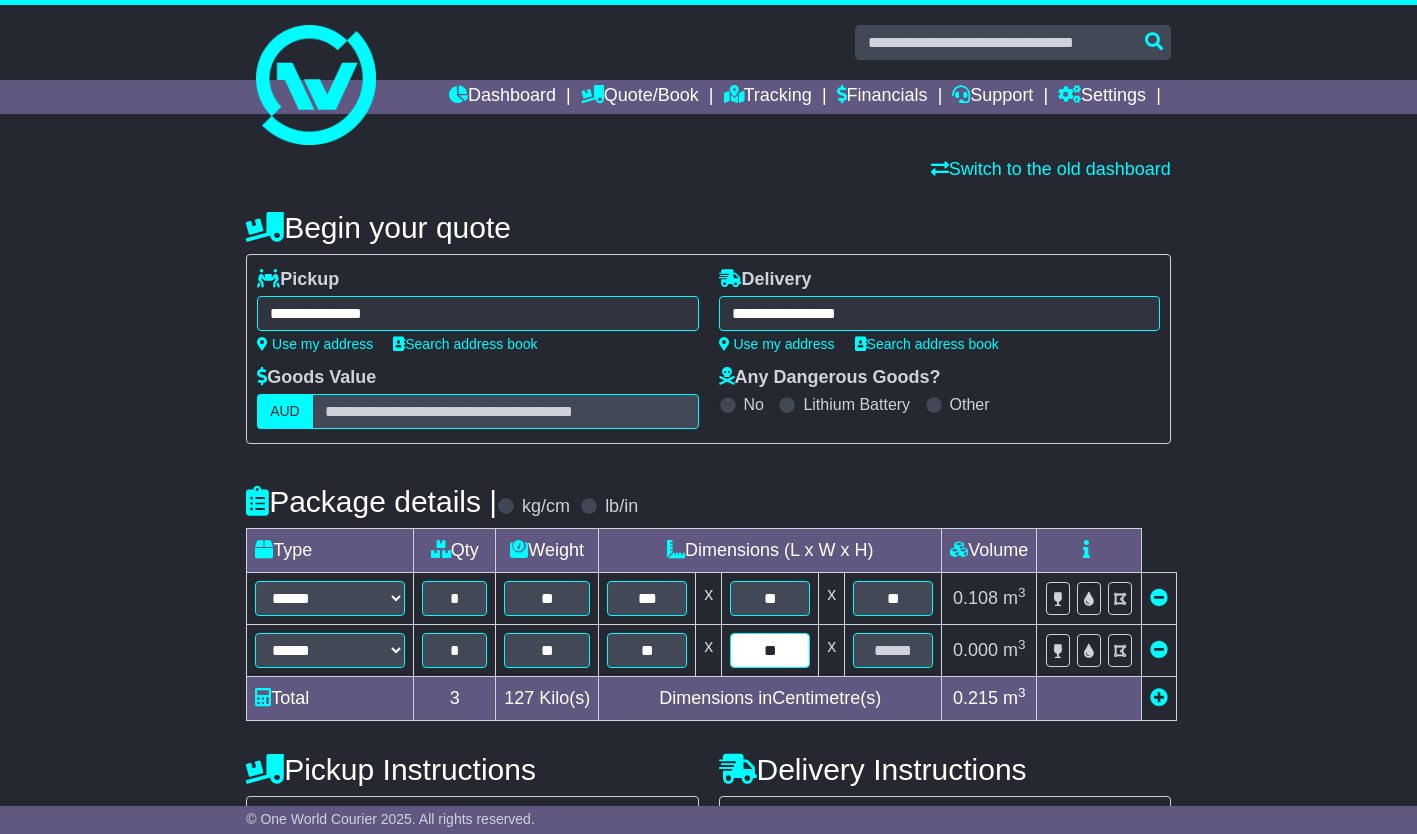 type on "**" 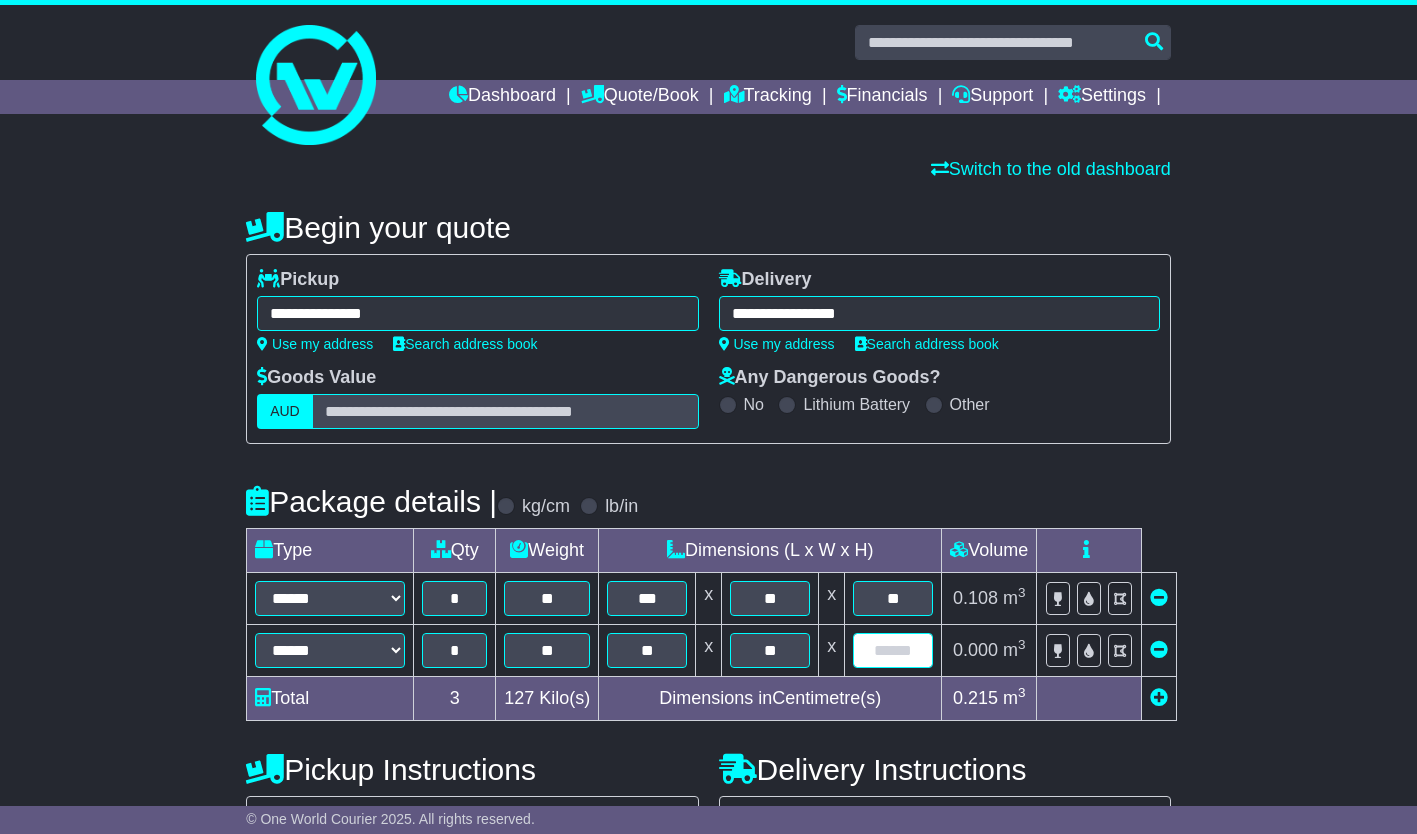 click at bounding box center [893, 650] 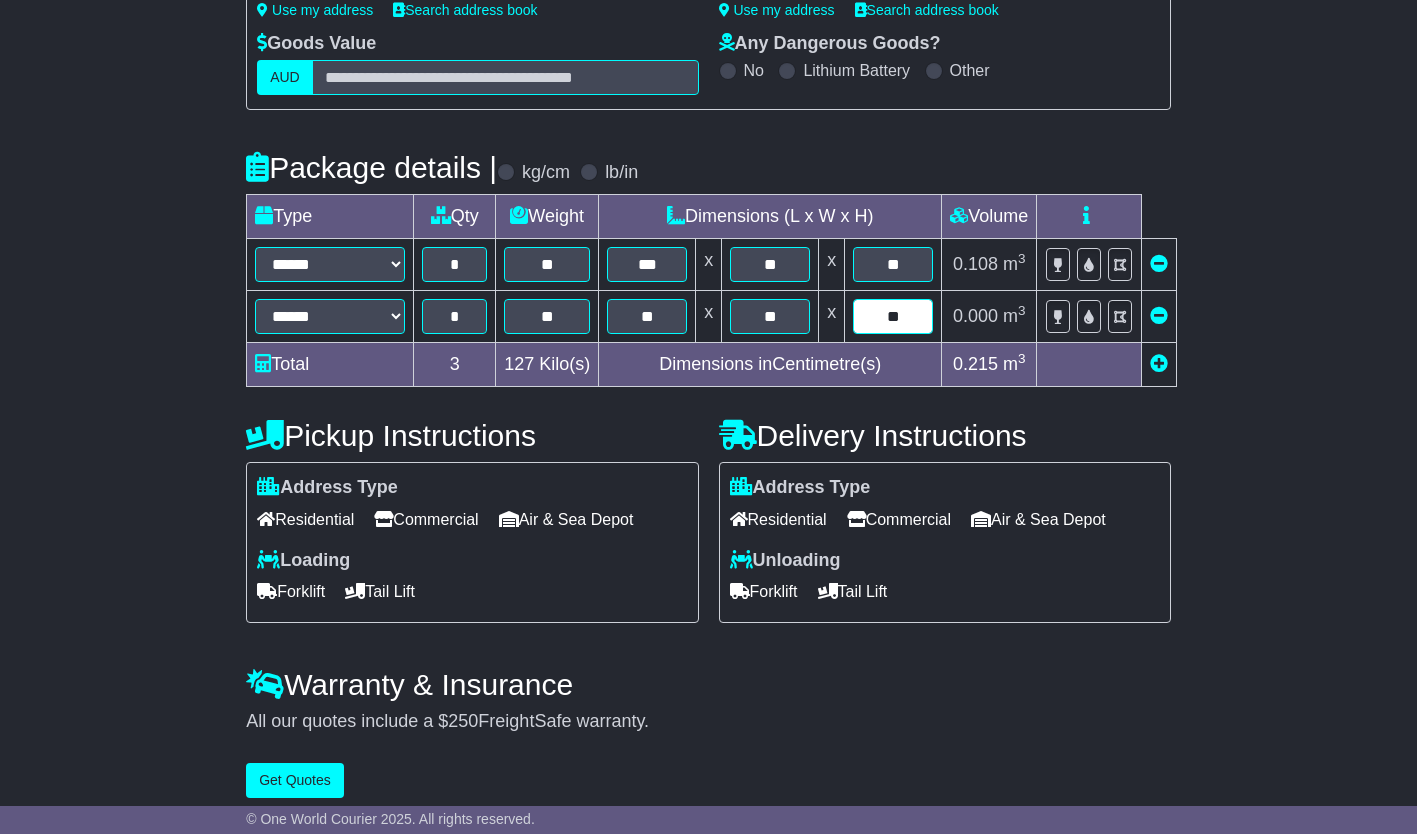 scroll, scrollTop: 348, scrollLeft: 0, axis: vertical 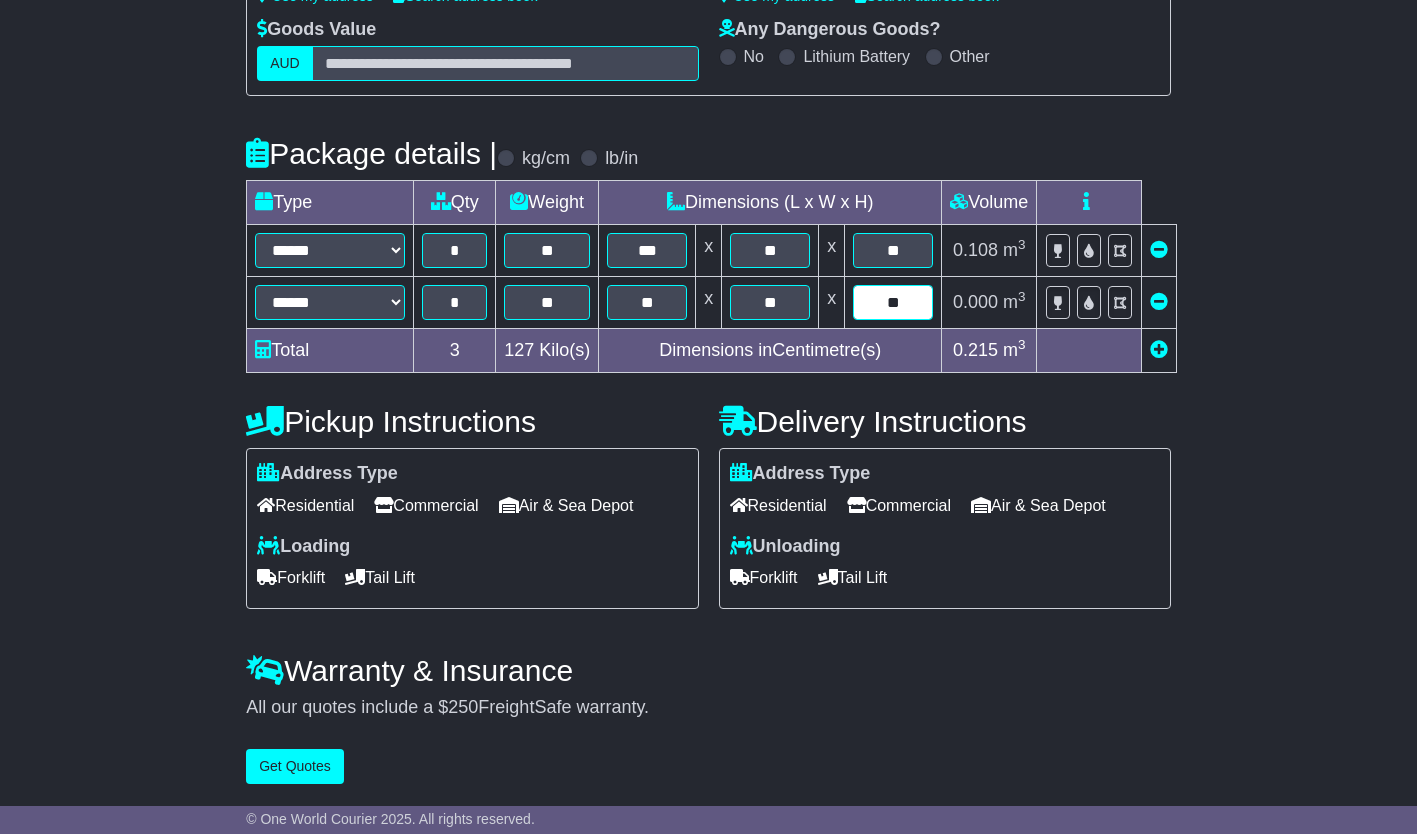 type on "**" 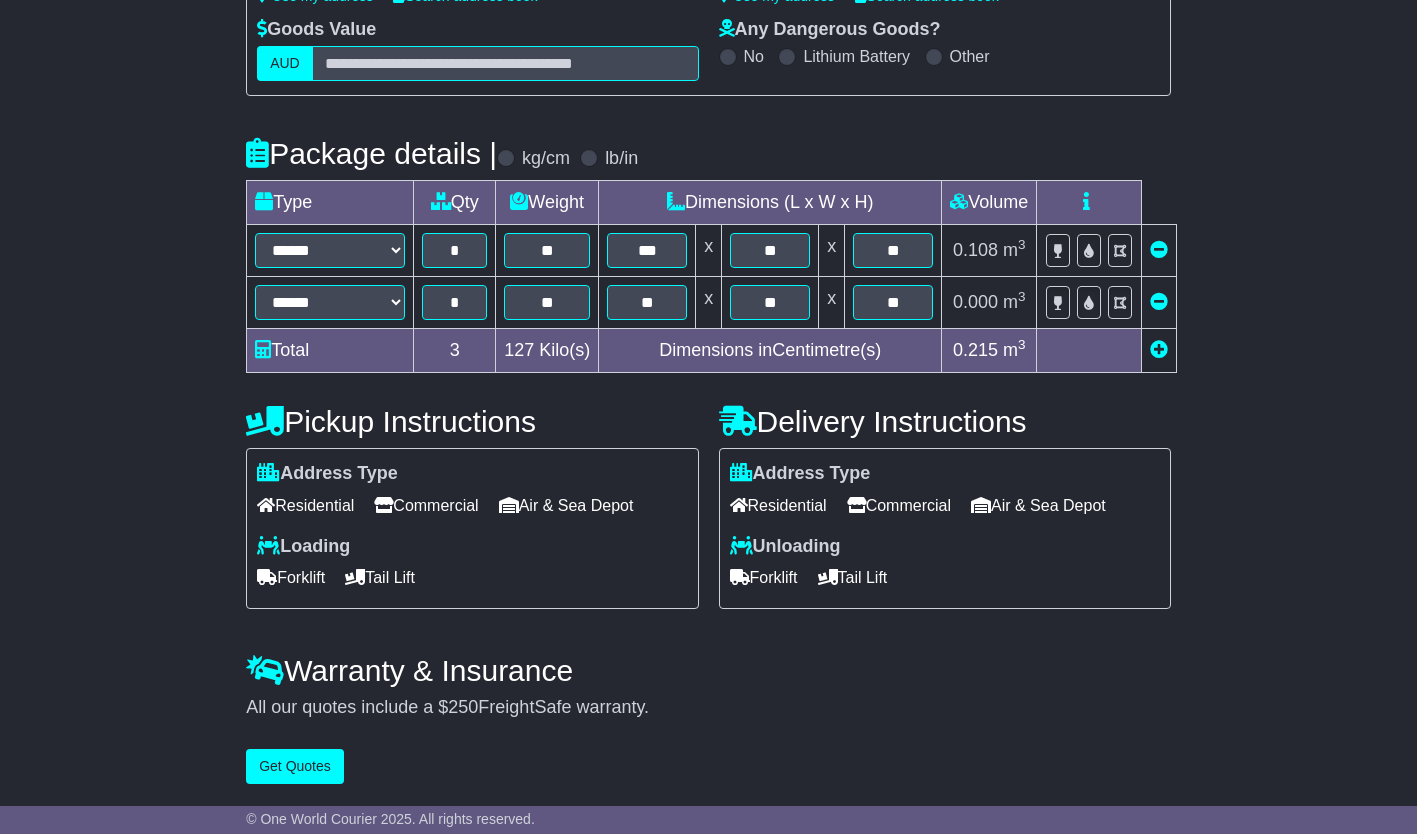 click on "Commercial" at bounding box center [426, 505] 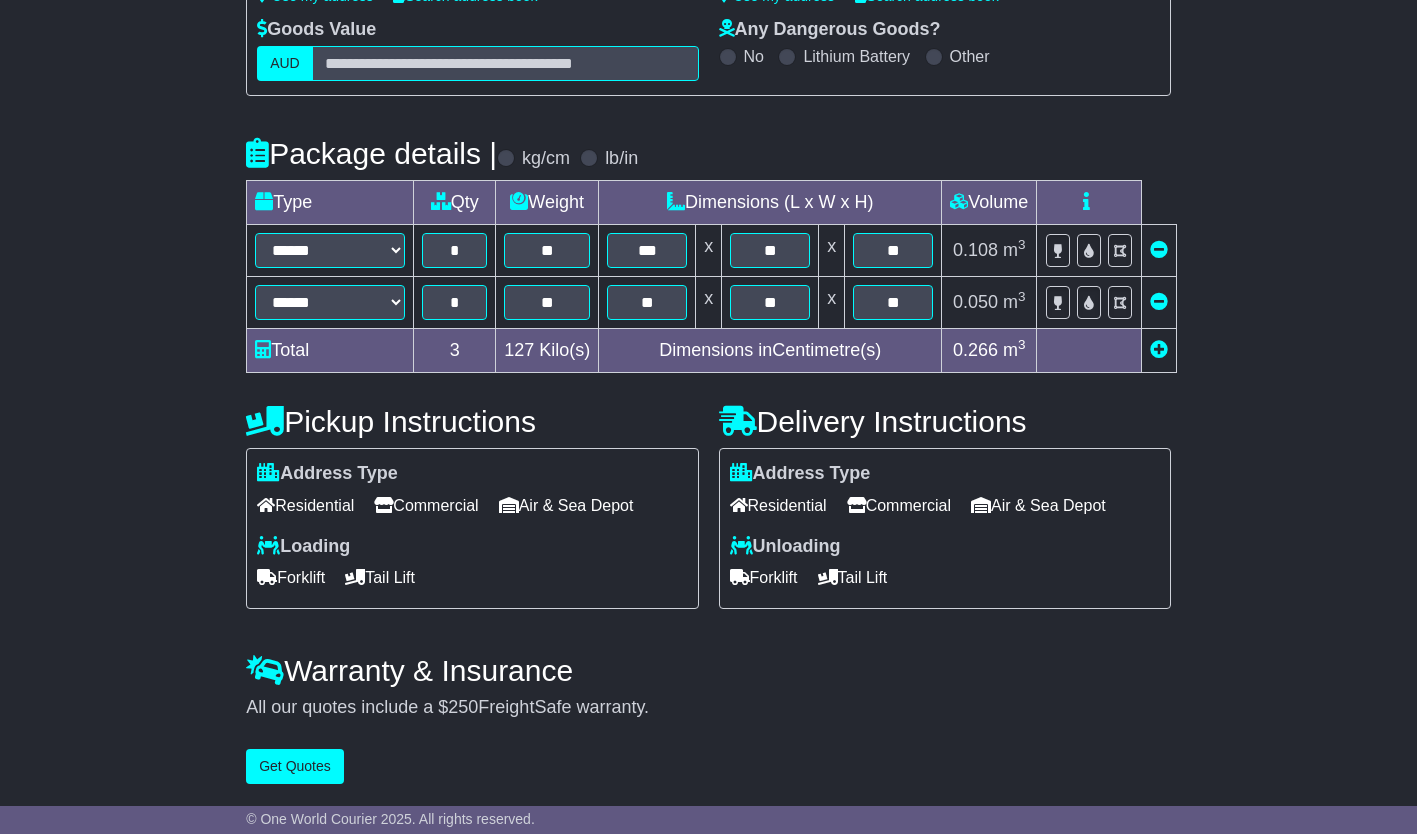 click on "Forklift" at bounding box center (291, 577) 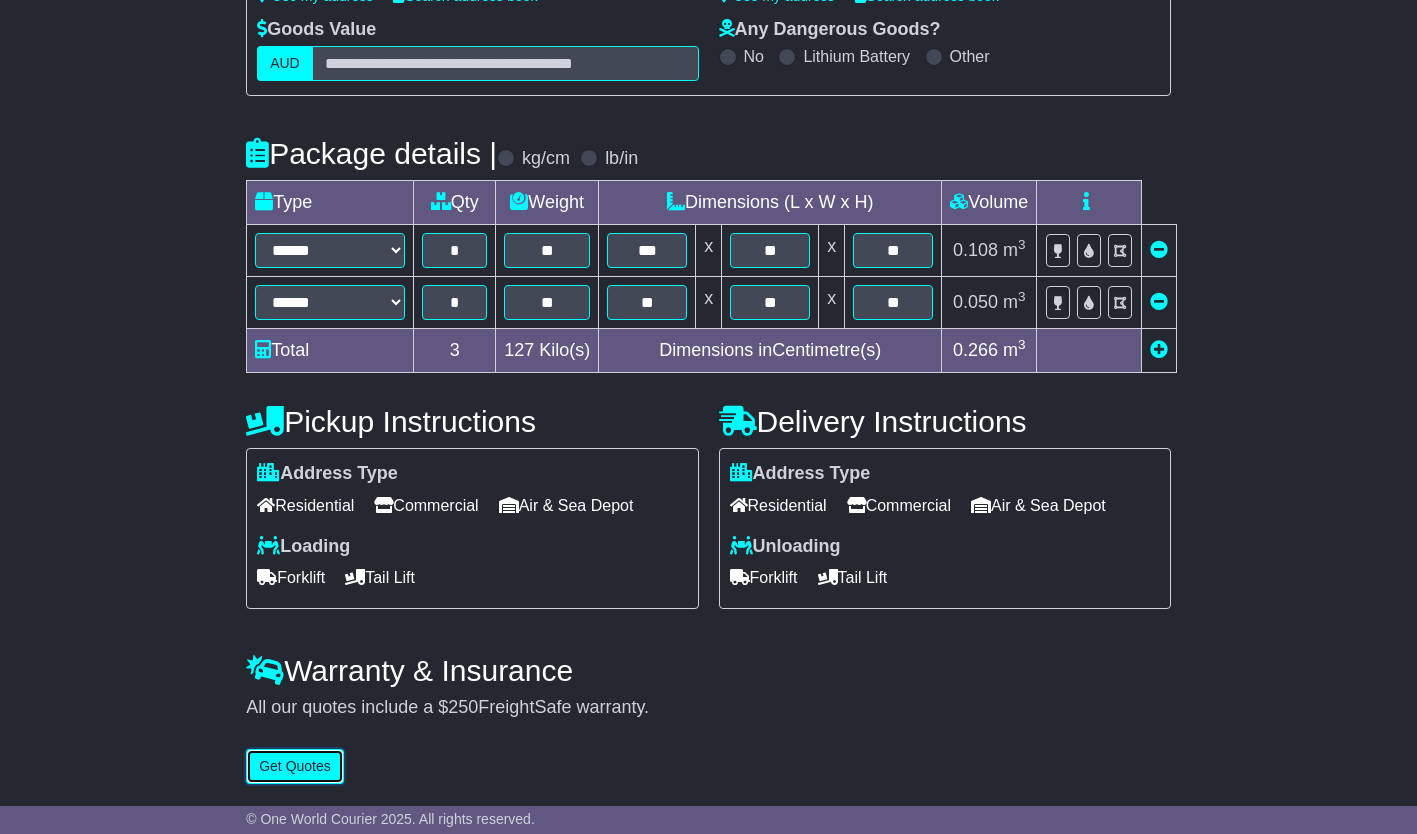 click on "Get Quotes" at bounding box center [295, 766] 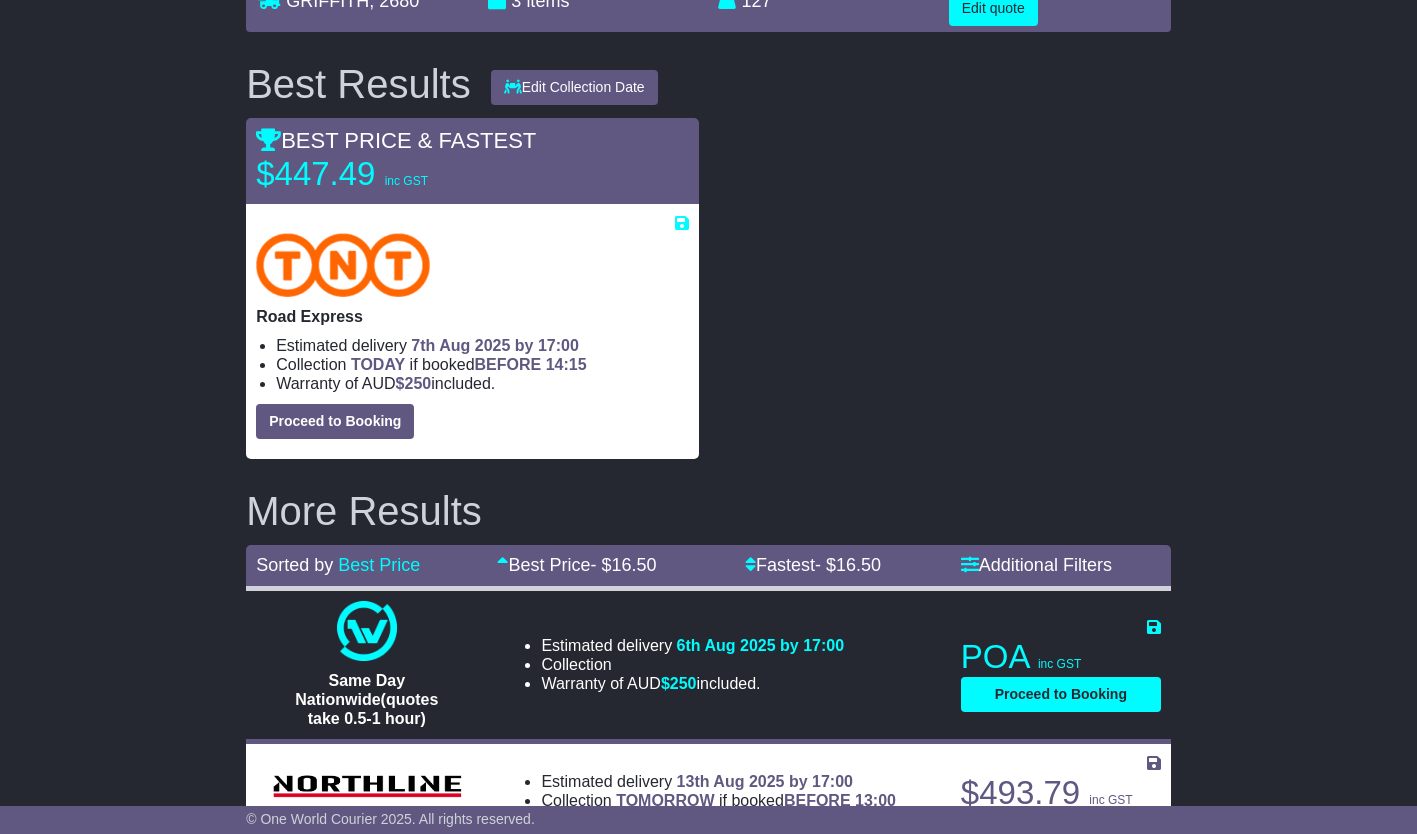 scroll, scrollTop: 400, scrollLeft: 0, axis: vertical 